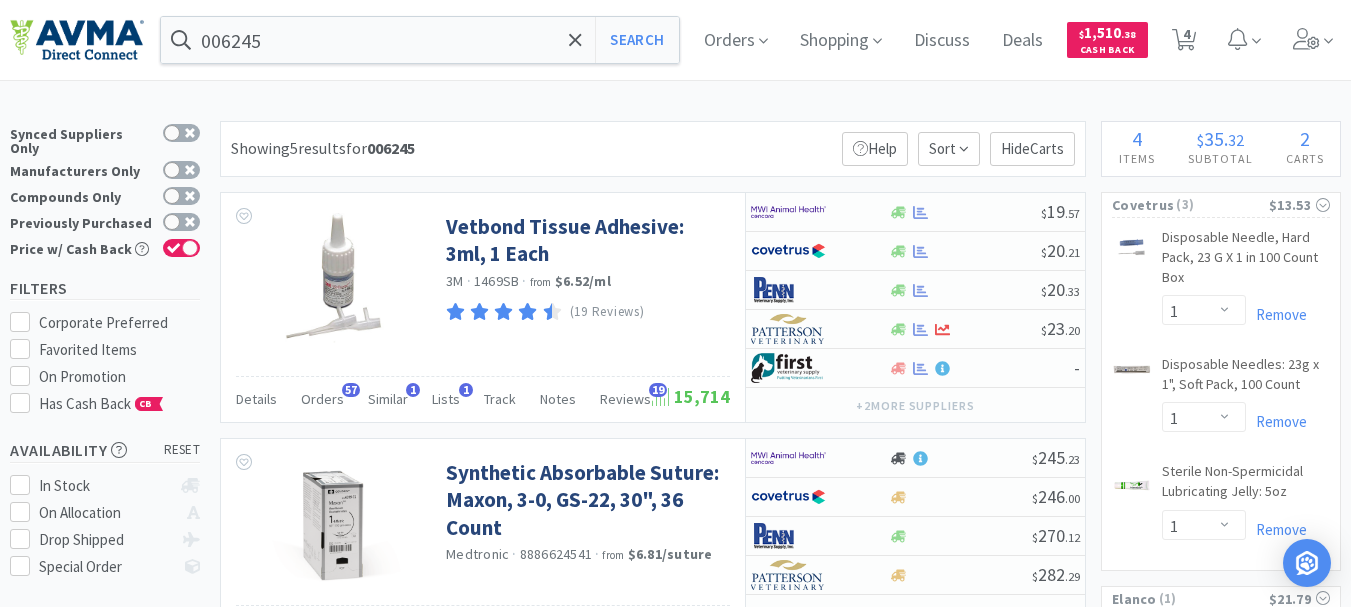 select on "1" 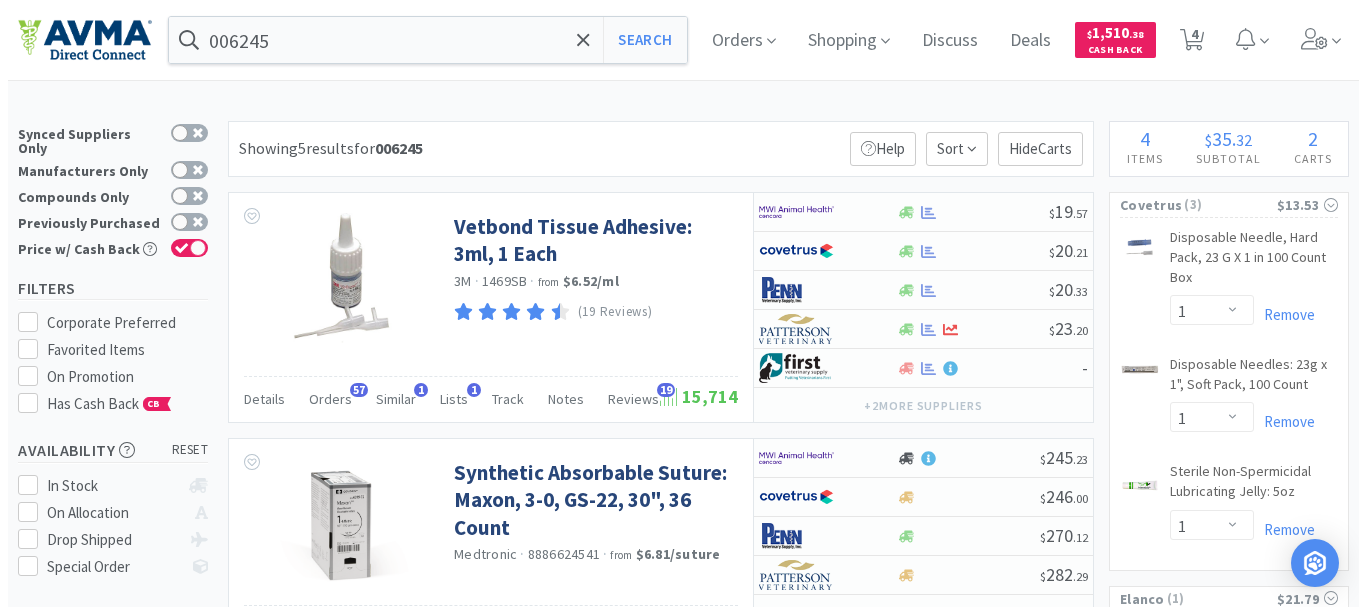 scroll, scrollTop: 0, scrollLeft: 0, axis: both 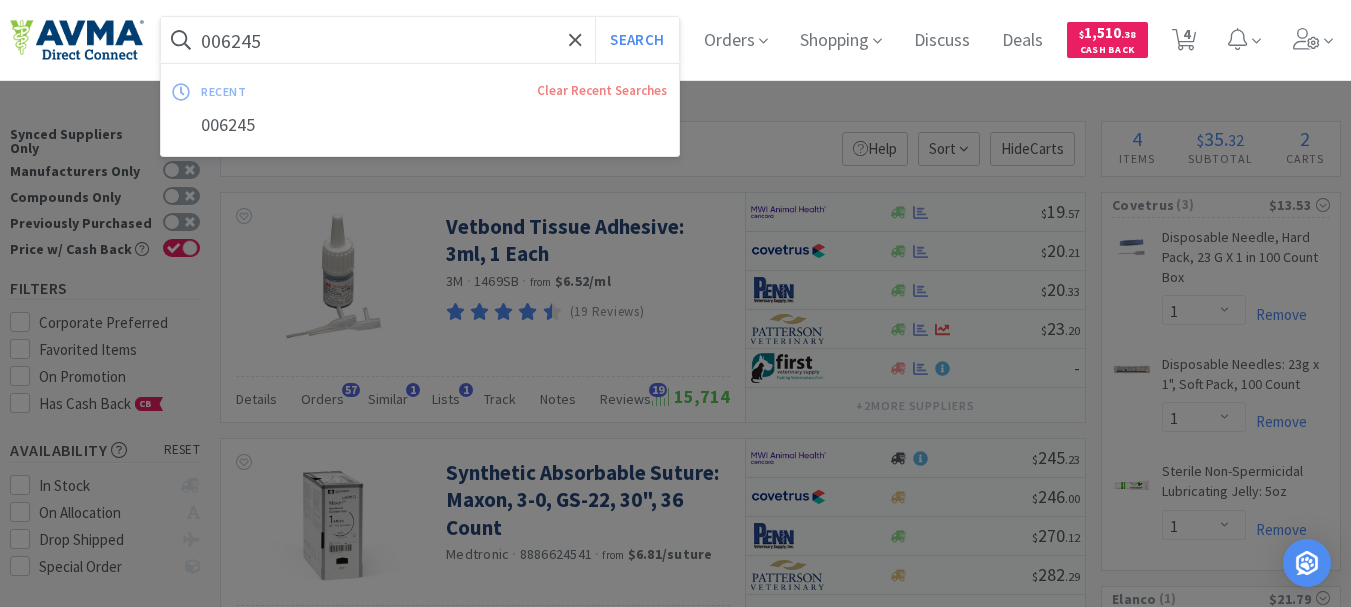 click on "006245" at bounding box center (420, 40) 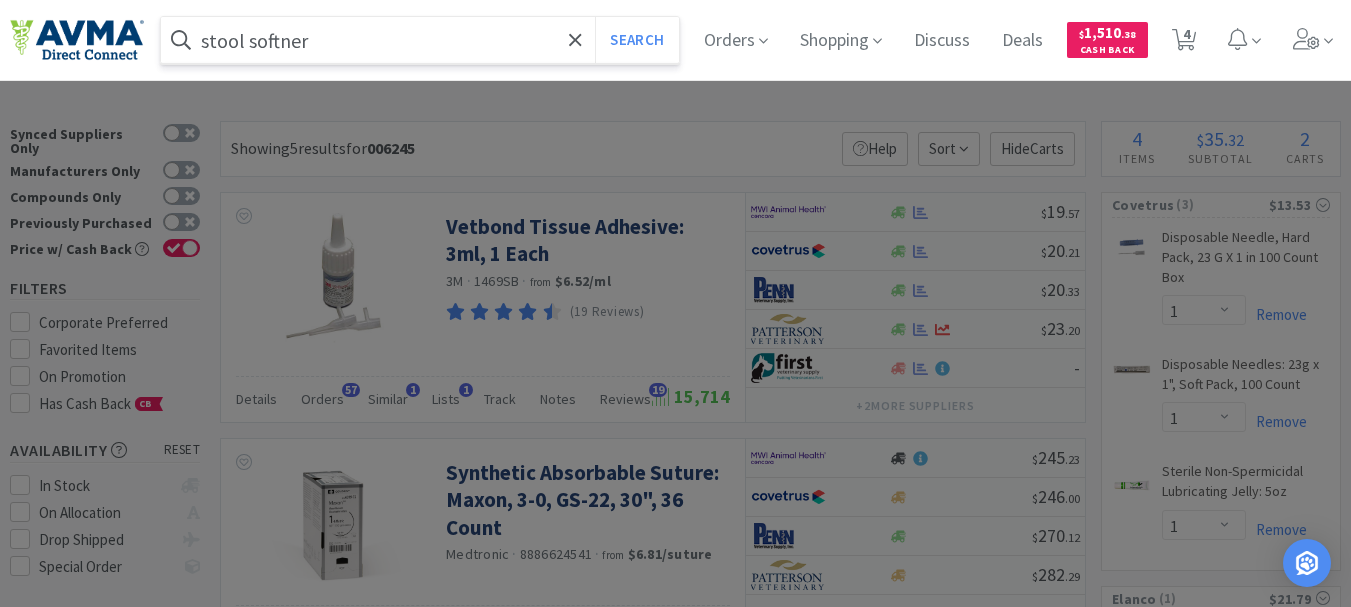 click on "Search" at bounding box center (636, 40) 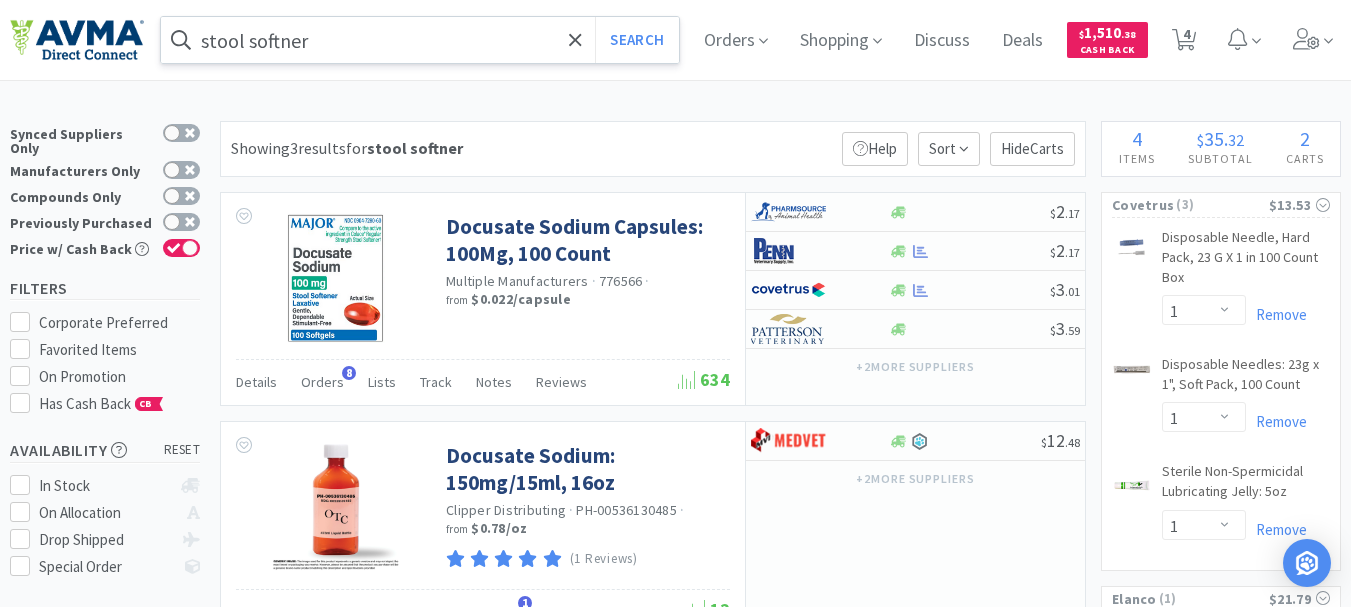 click on "stool softner" at bounding box center (420, 40) 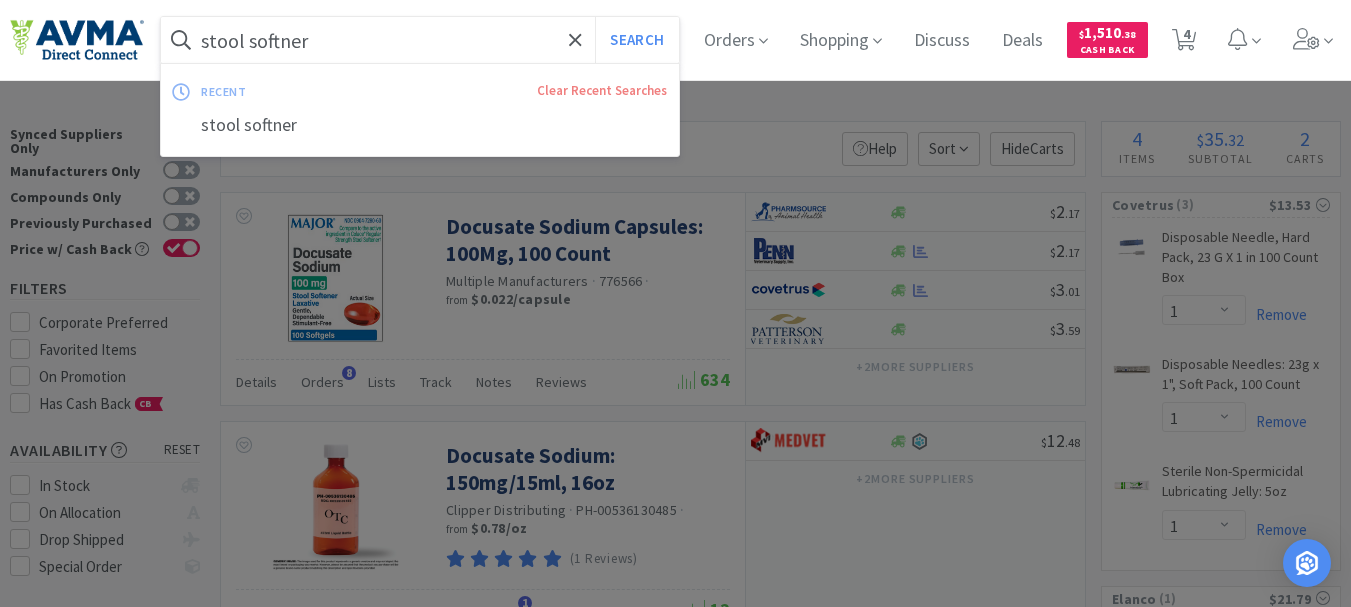 paste on "078940846" 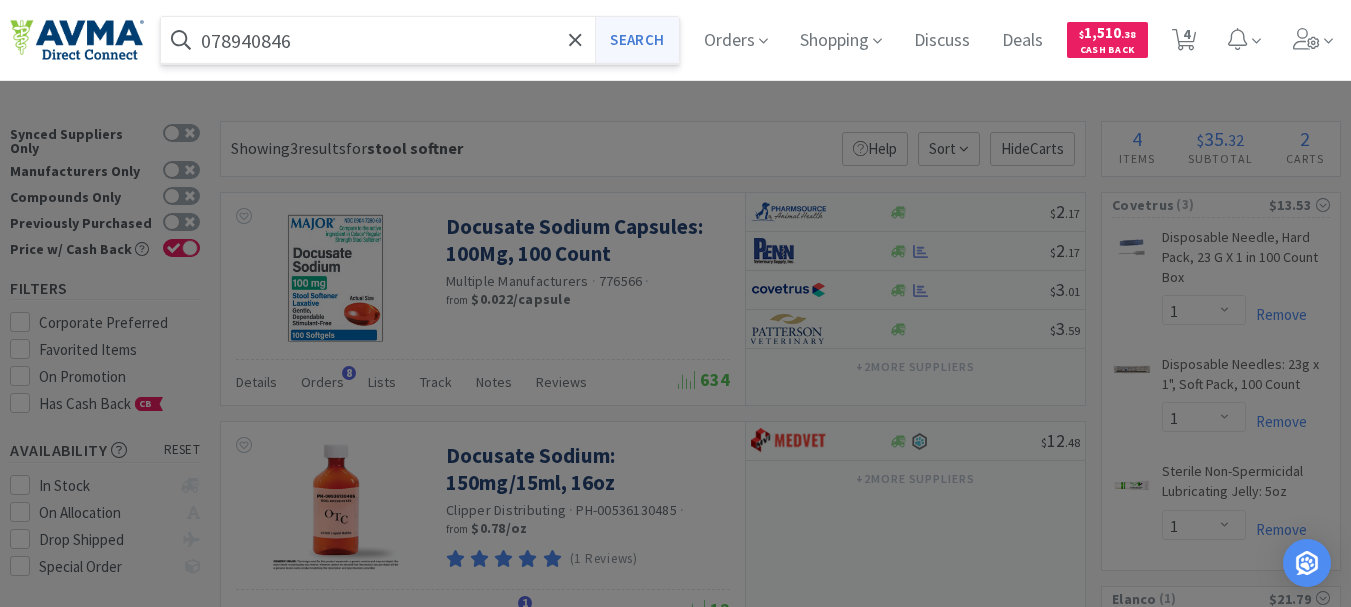 click on "Search" at bounding box center (636, 40) 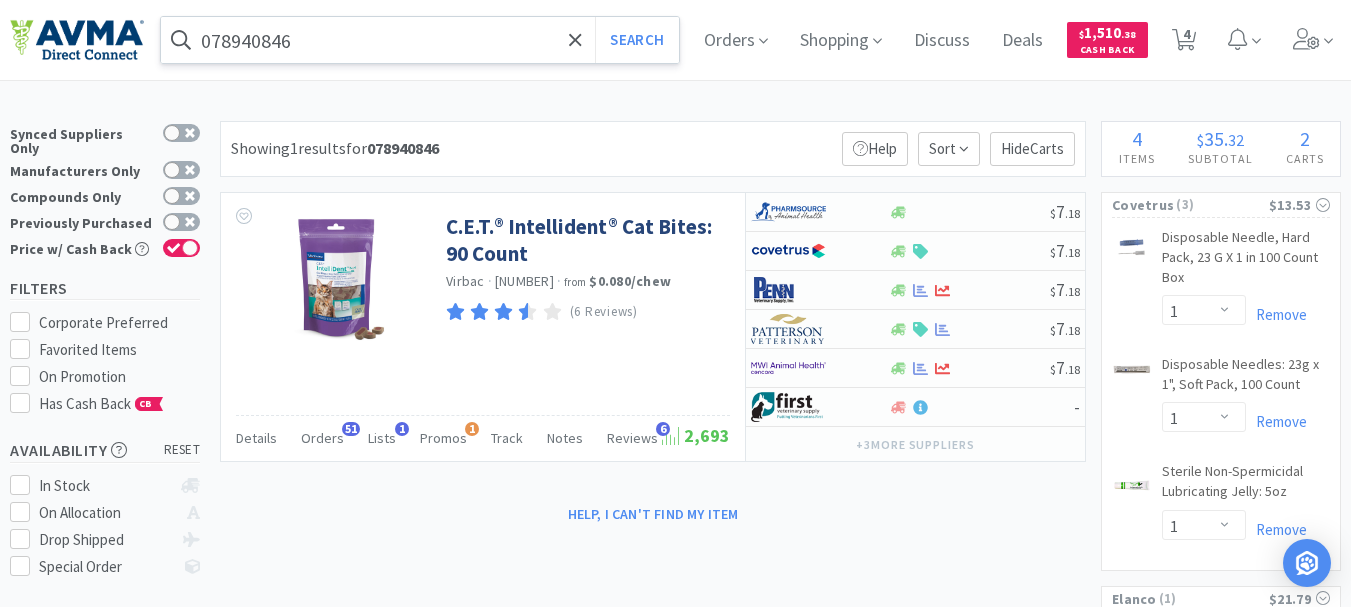 click on "078940846" at bounding box center [420, 40] 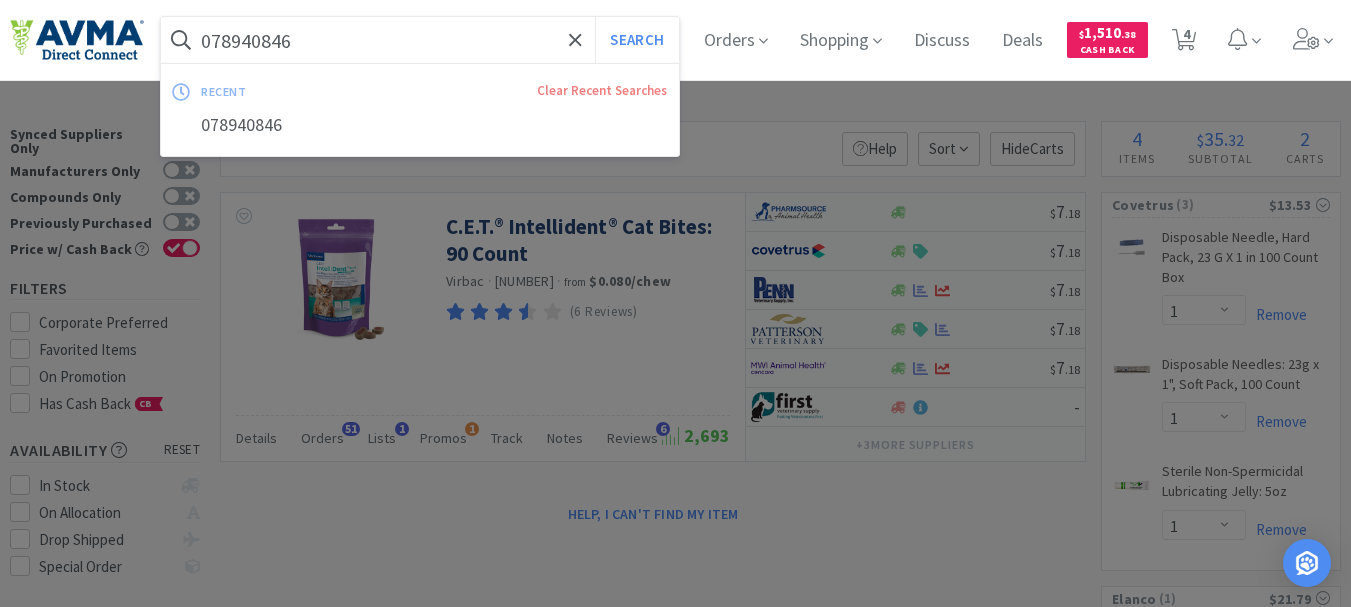 paste on "124133" 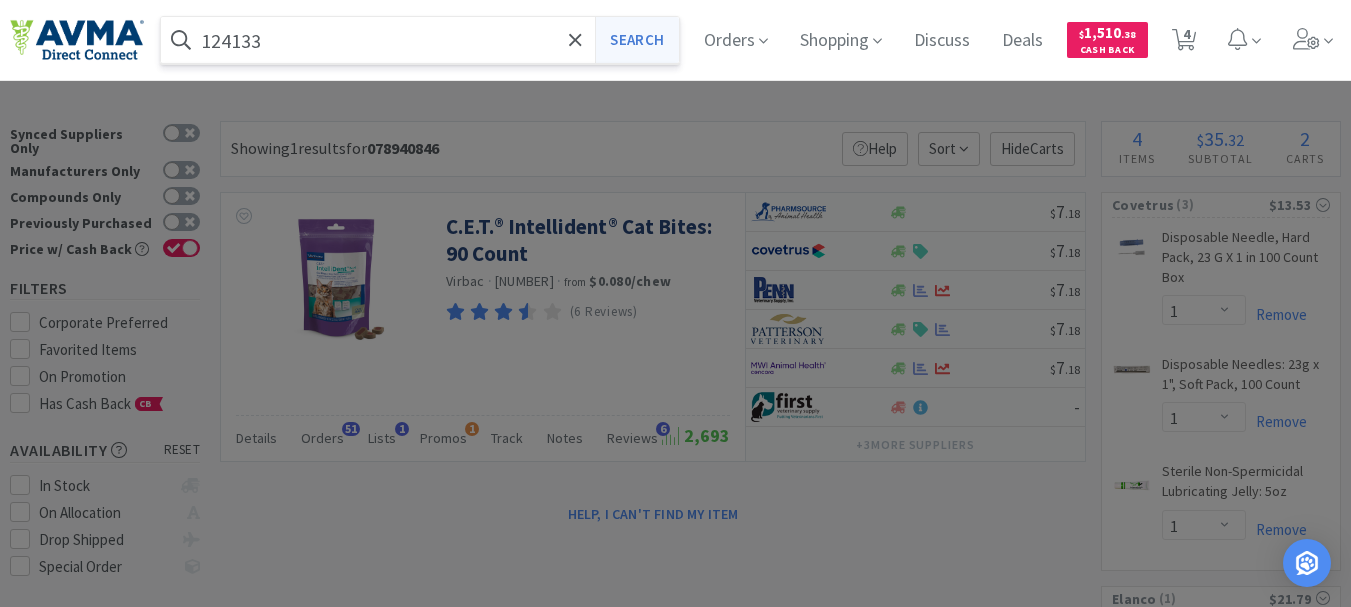 click on "Search" at bounding box center (636, 40) 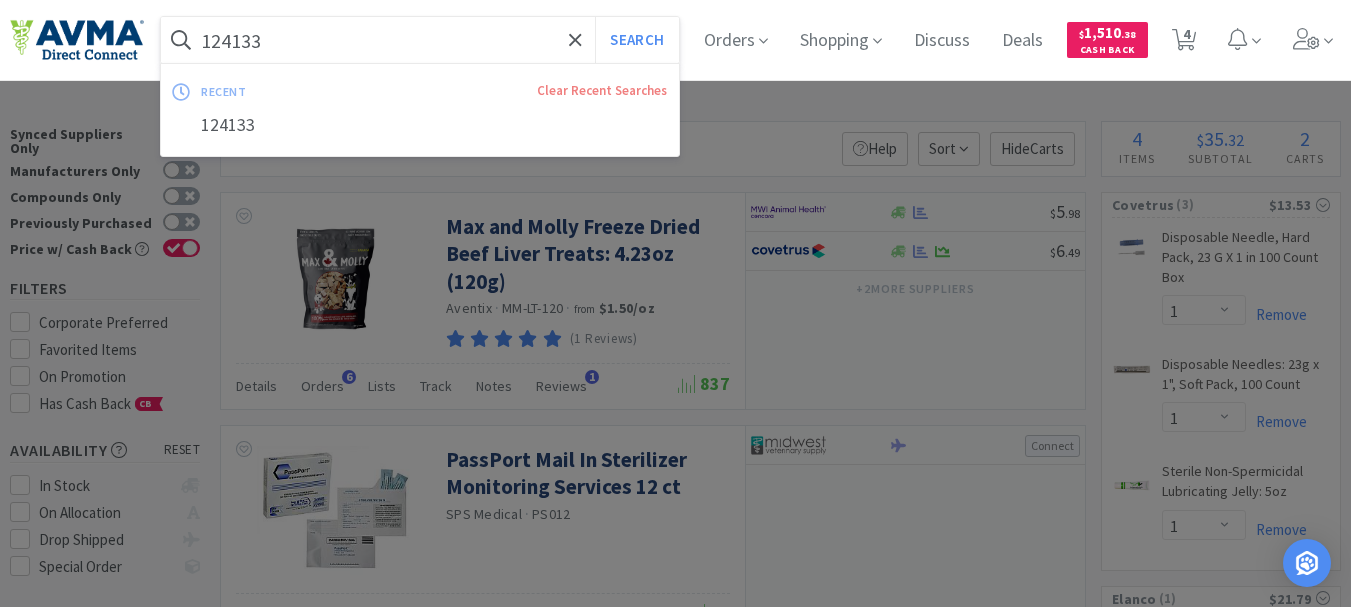 click on "124133" at bounding box center [420, 40] 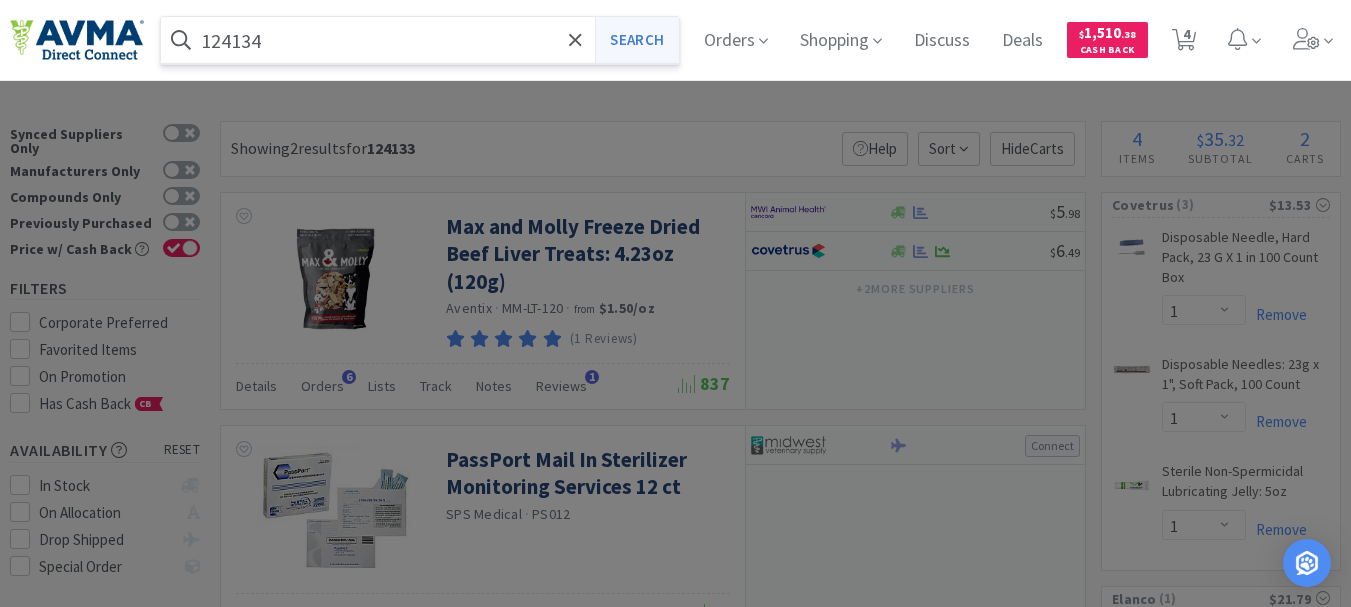click on "Search" at bounding box center (636, 40) 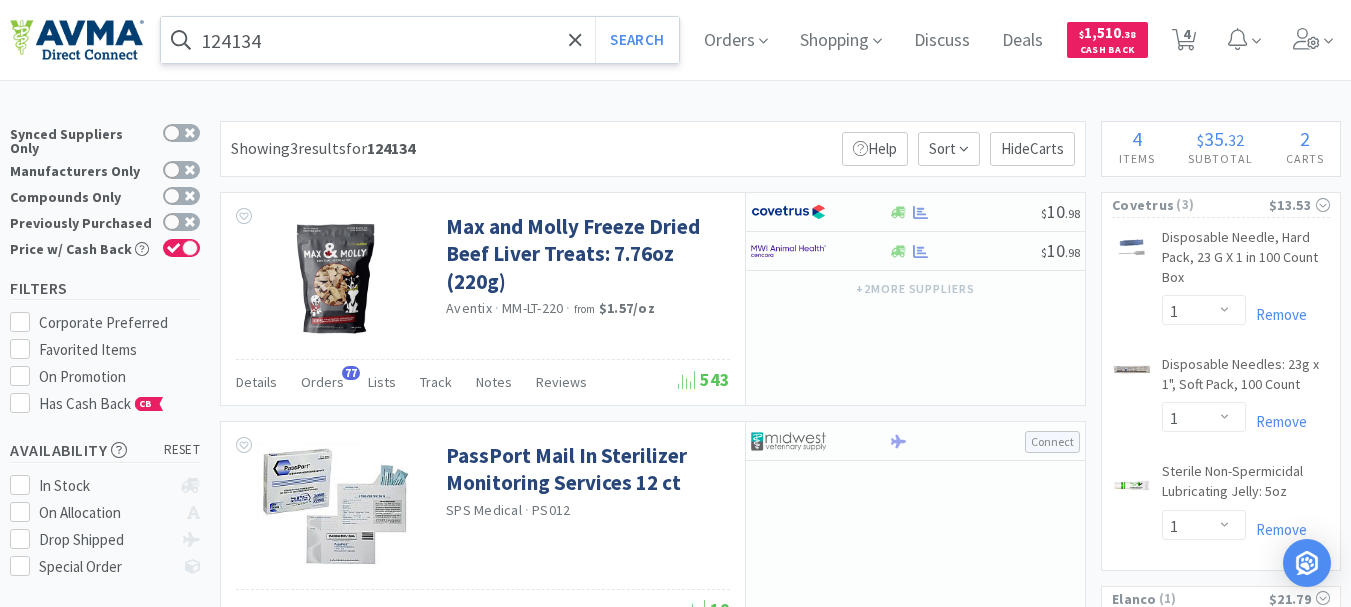click on "124134" at bounding box center [420, 40] 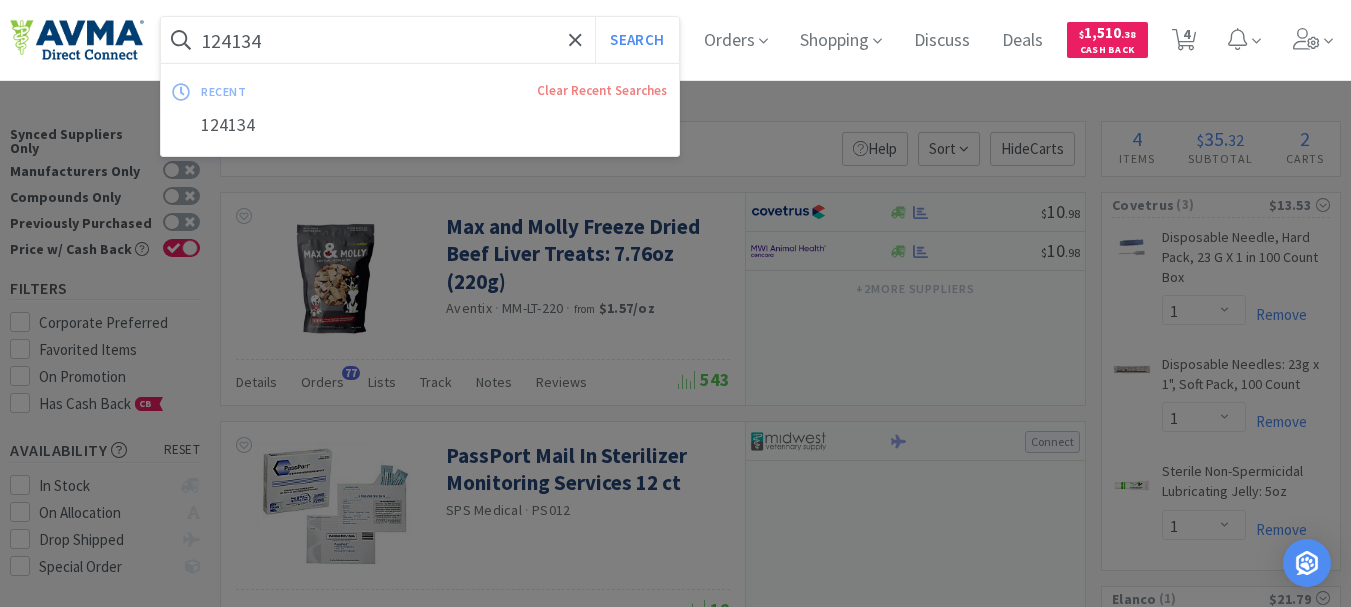 paste on "[NUMBER]" 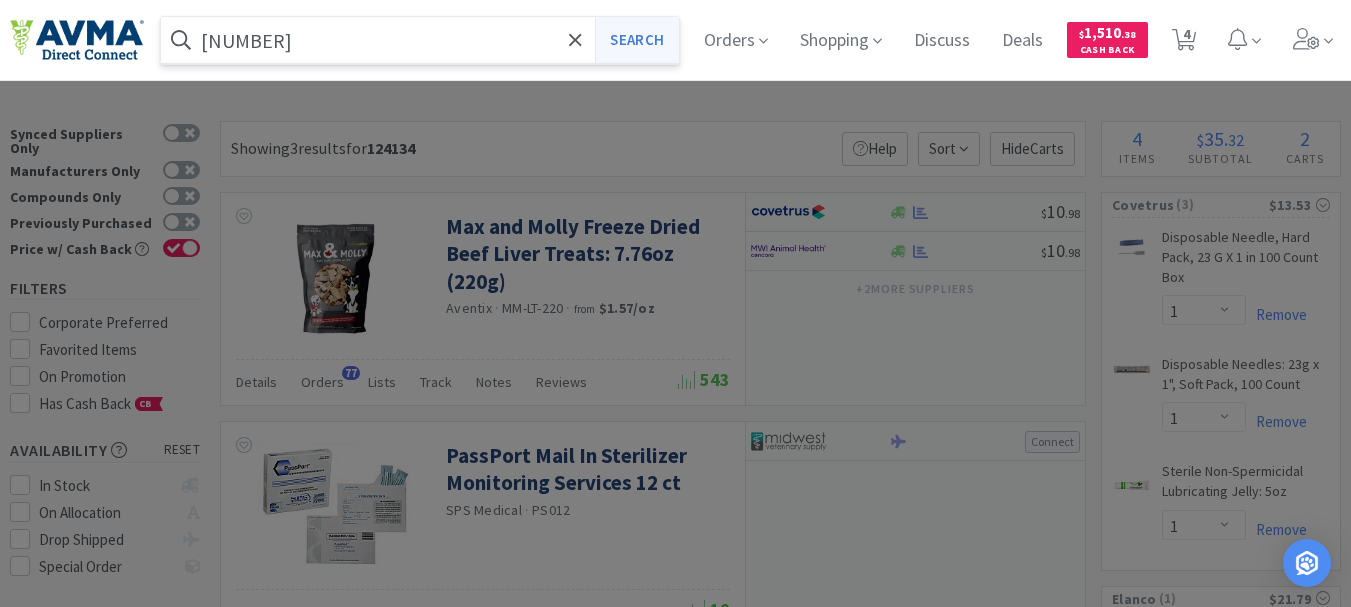 click on "Search" at bounding box center [636, 40] 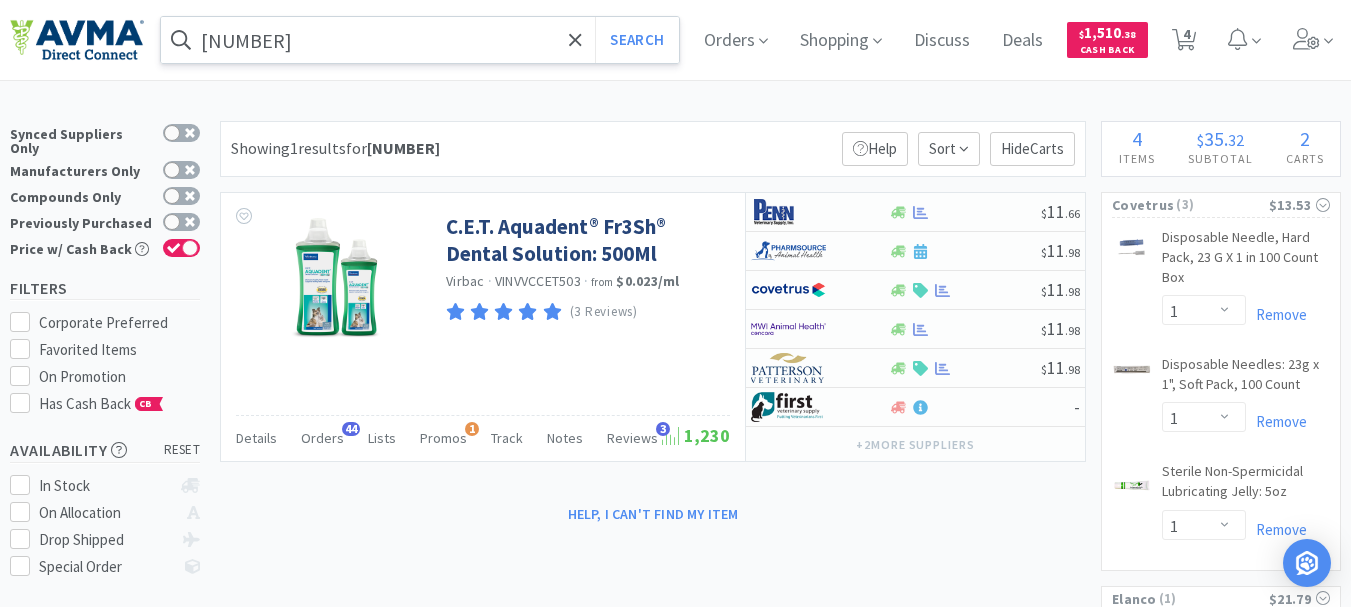 click on "[NUMBER]" at bounding box center [420, 40] 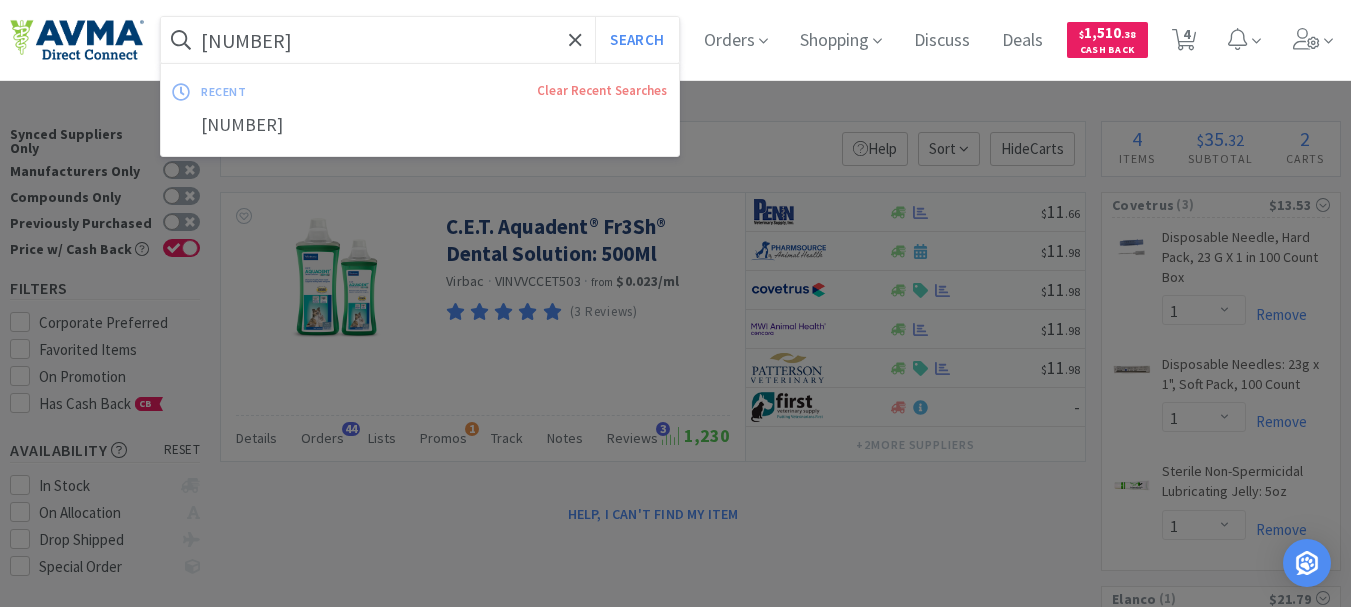 paste on "502322" 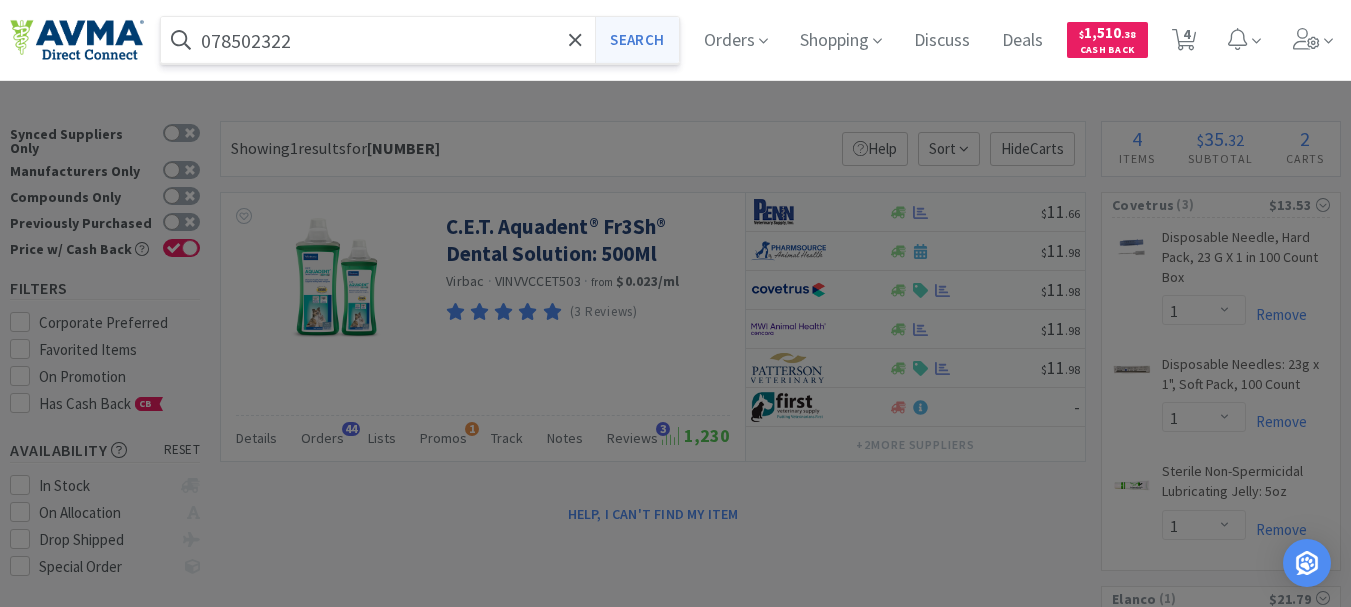 click on "Search" at bounding box center [636, 40] 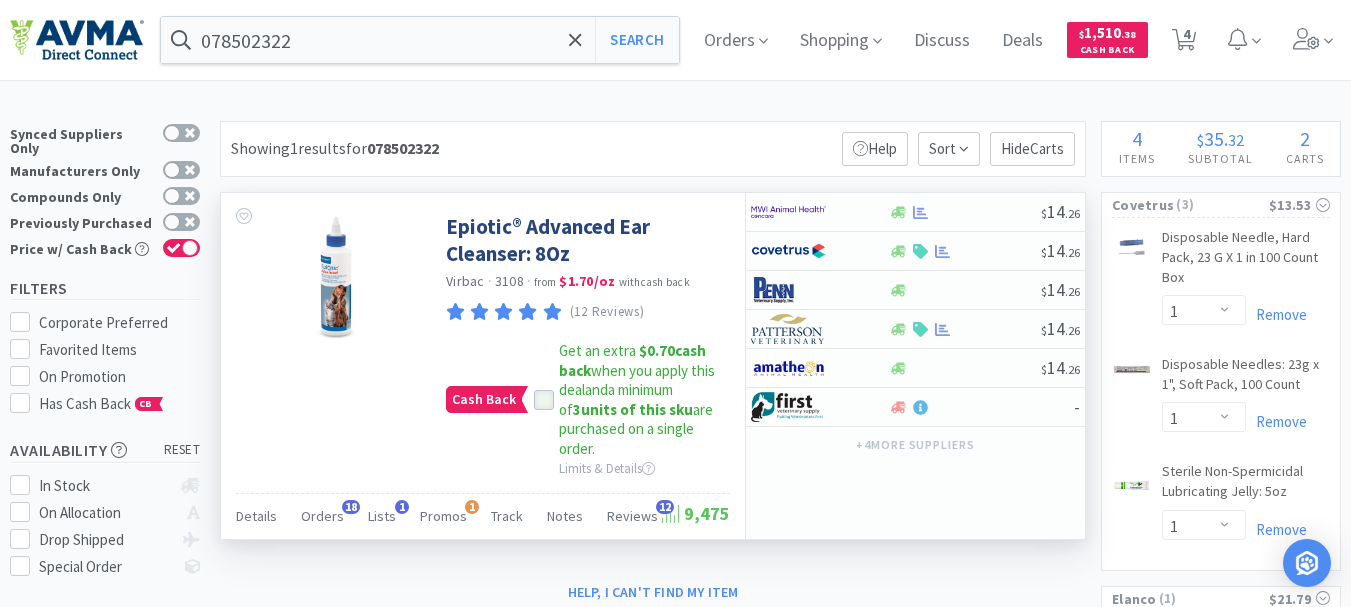 click 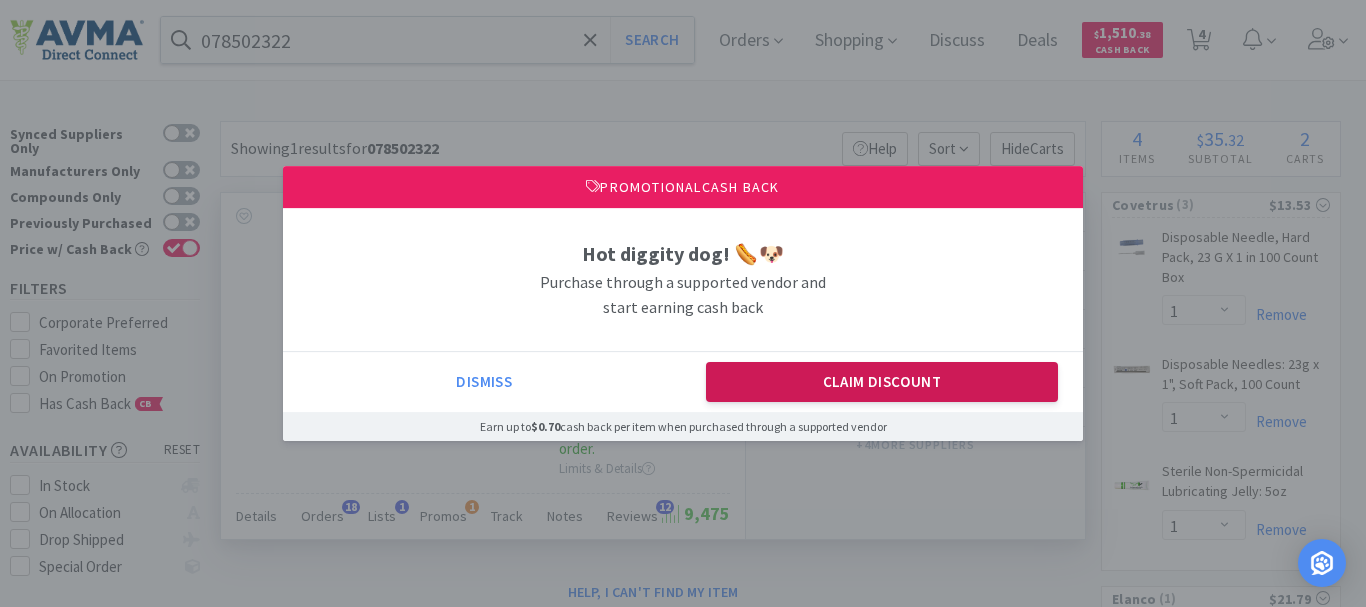 click on "Claim Discount" at bounding box center (882, 382) 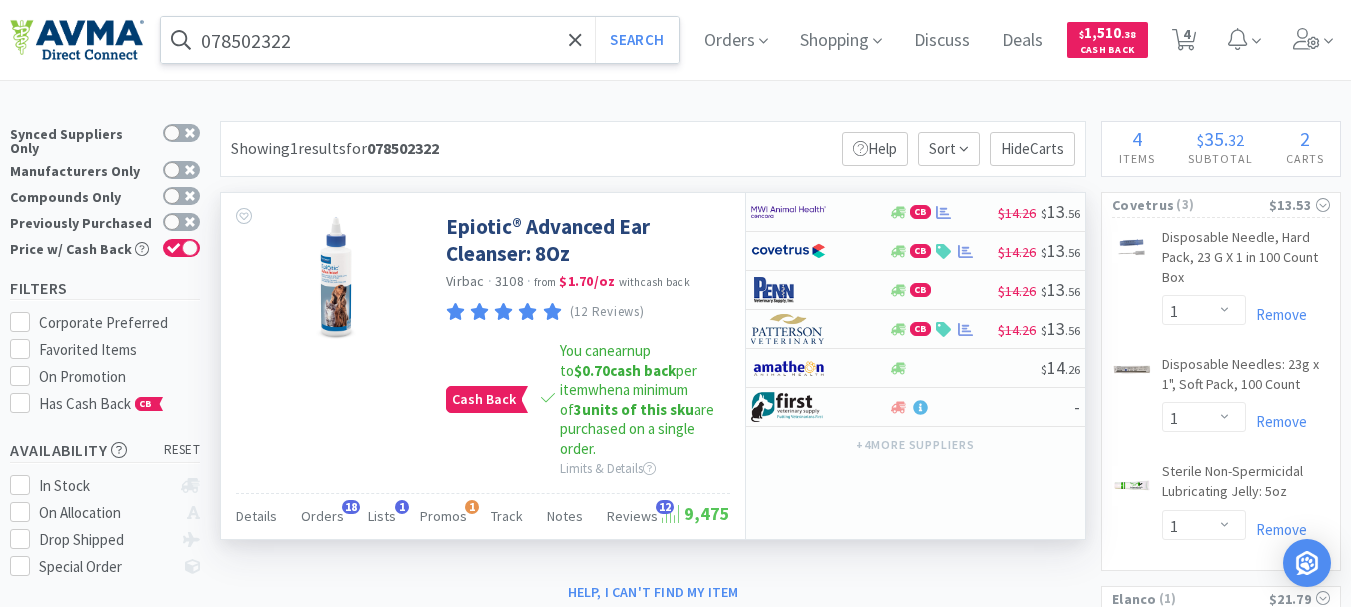 click on "078502322" at bounding box center (420, 40) 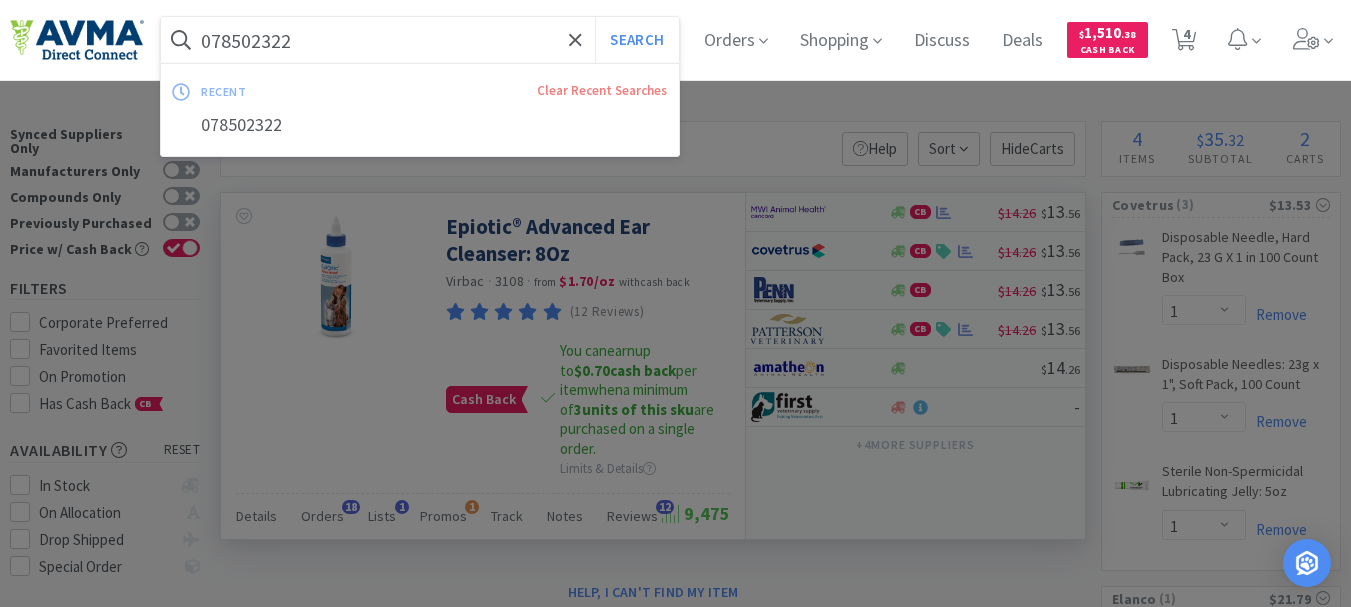 paste on "14" 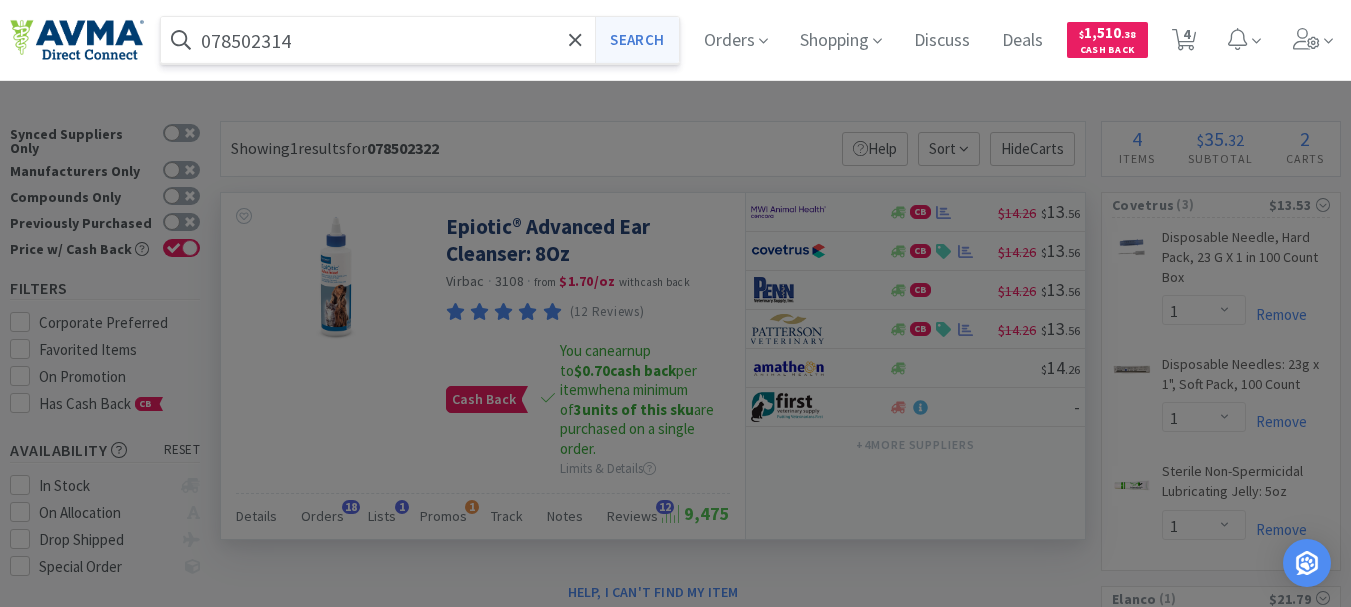 click on "Search" at bounding box center [636, 40] 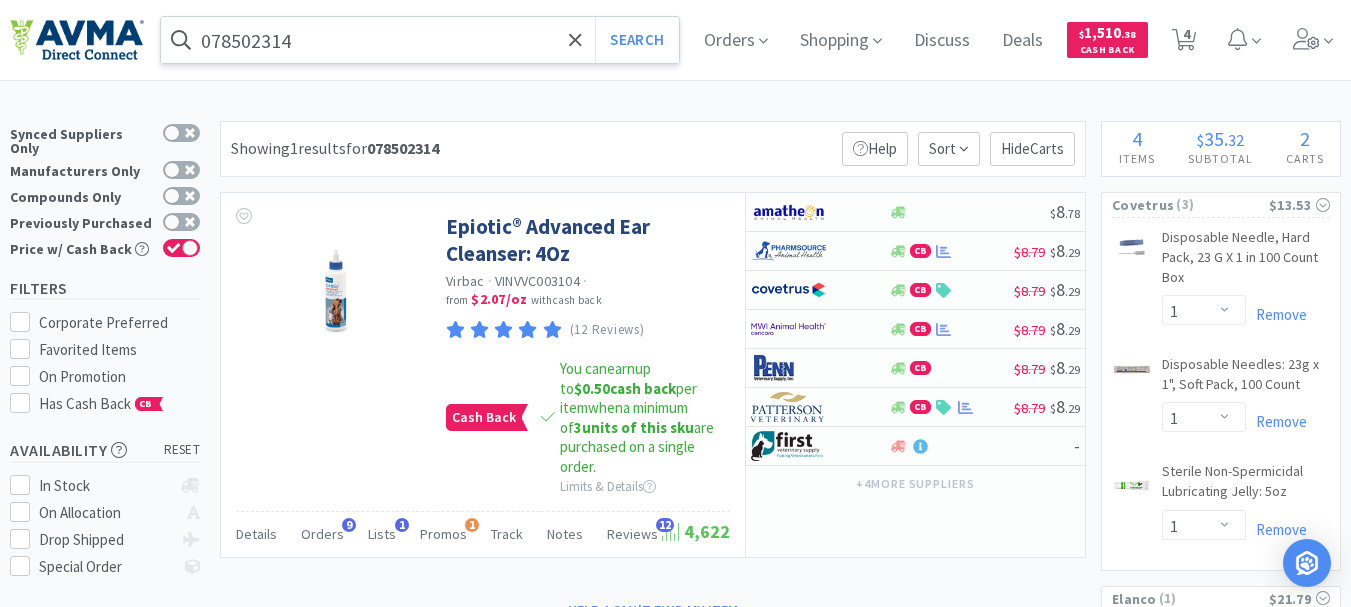 click on "078502314" at bounding box center (420, 40) 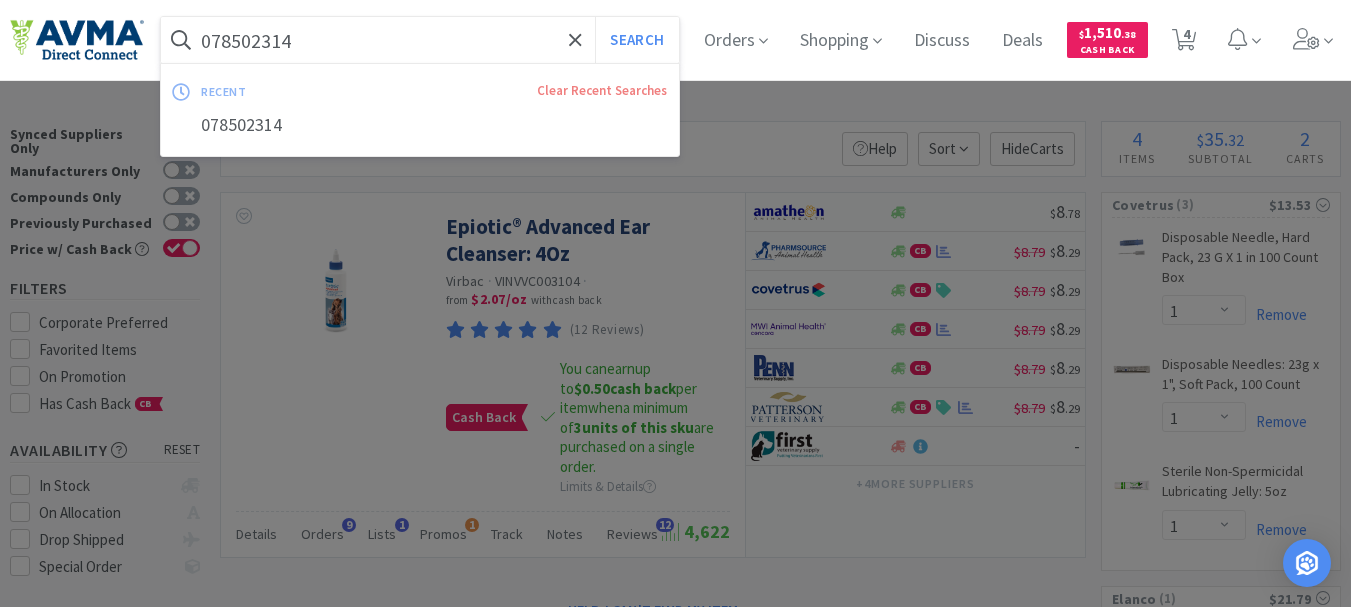 paste on "510217" 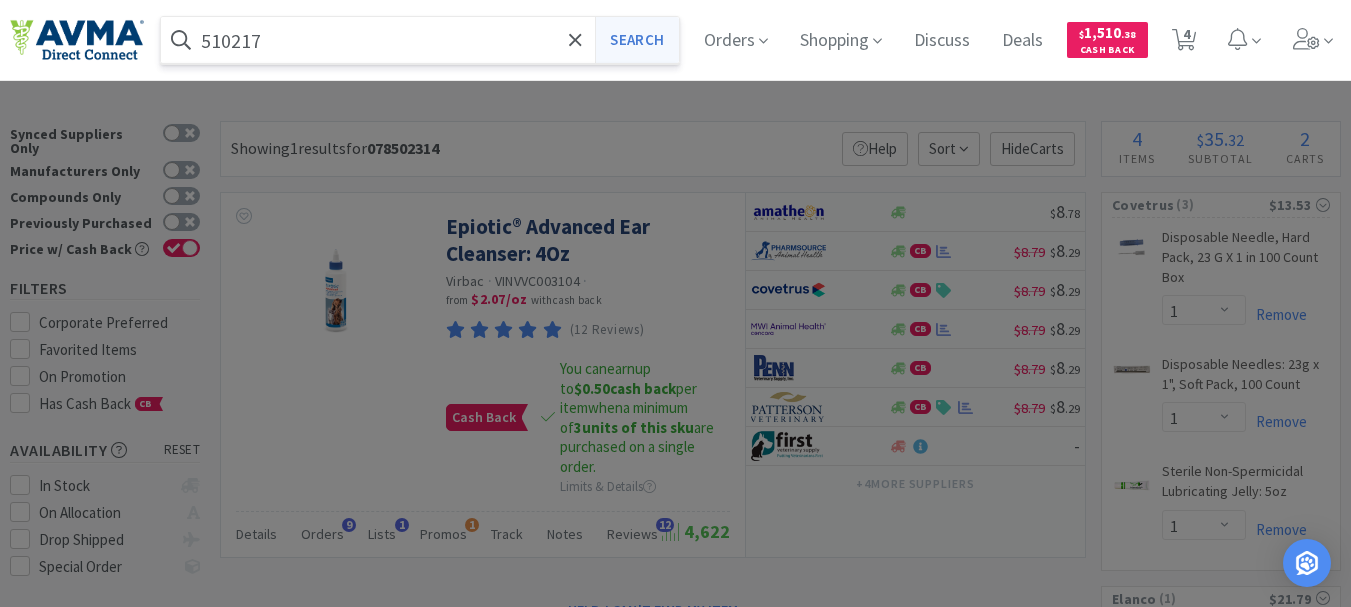 click on "Search" at bounding box center [636, 40] 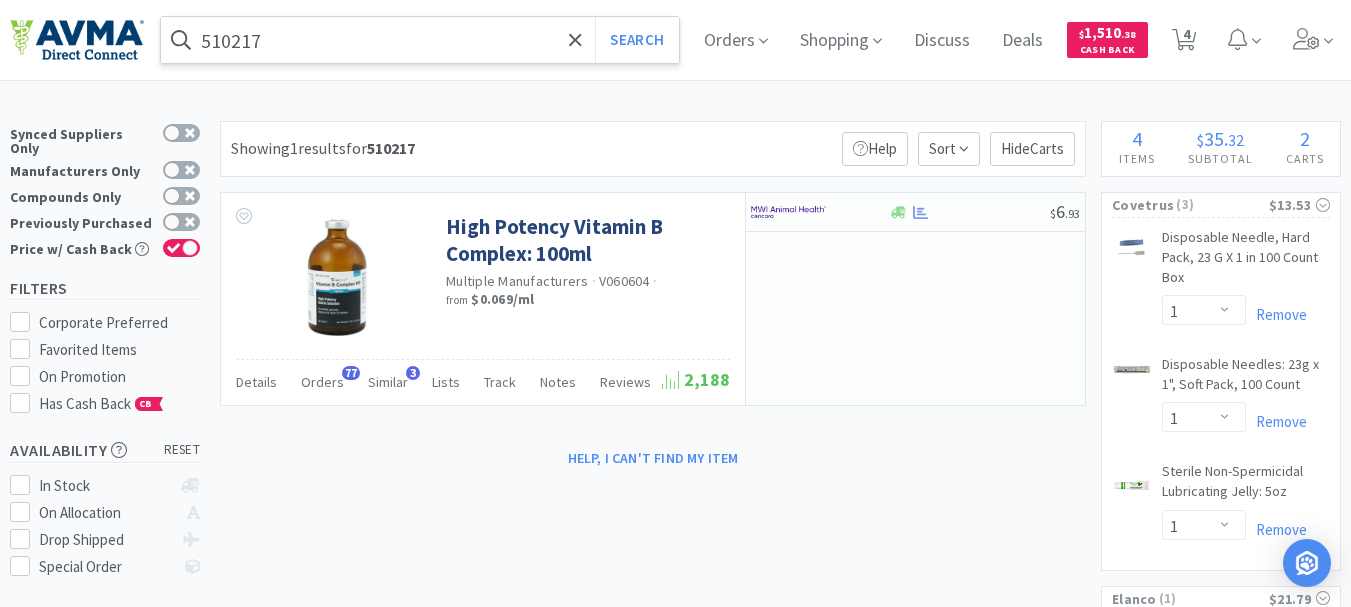 click on "510217" at bounding box center [420, 40] 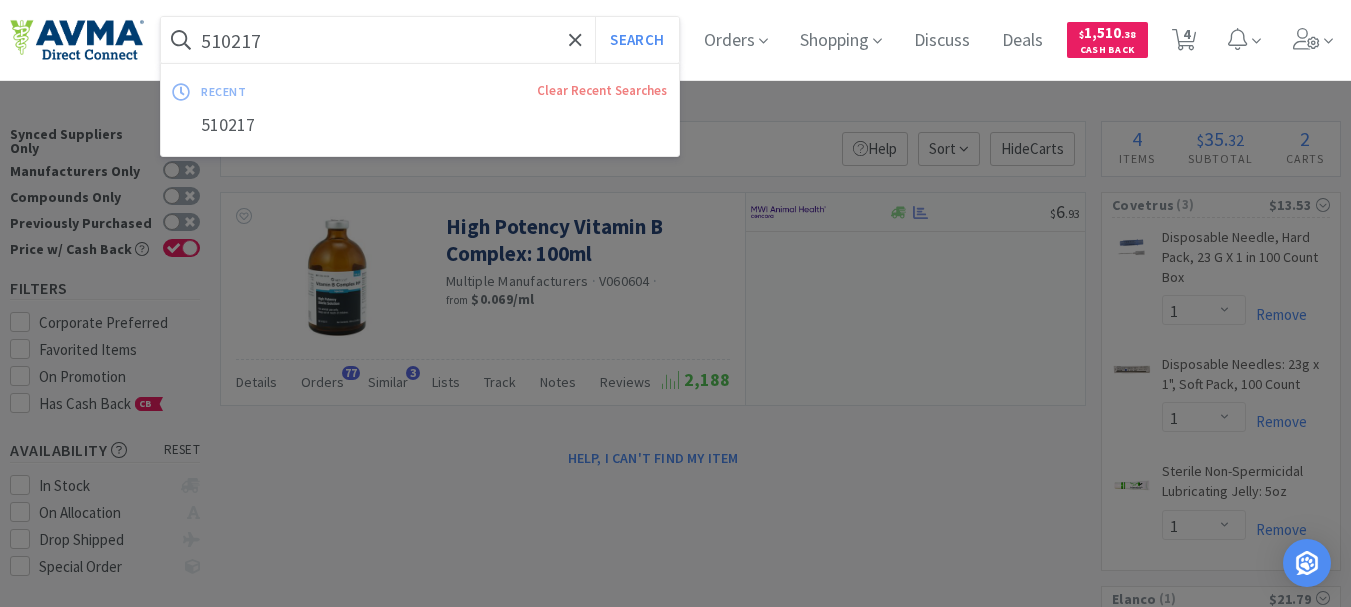 paste on "034247" 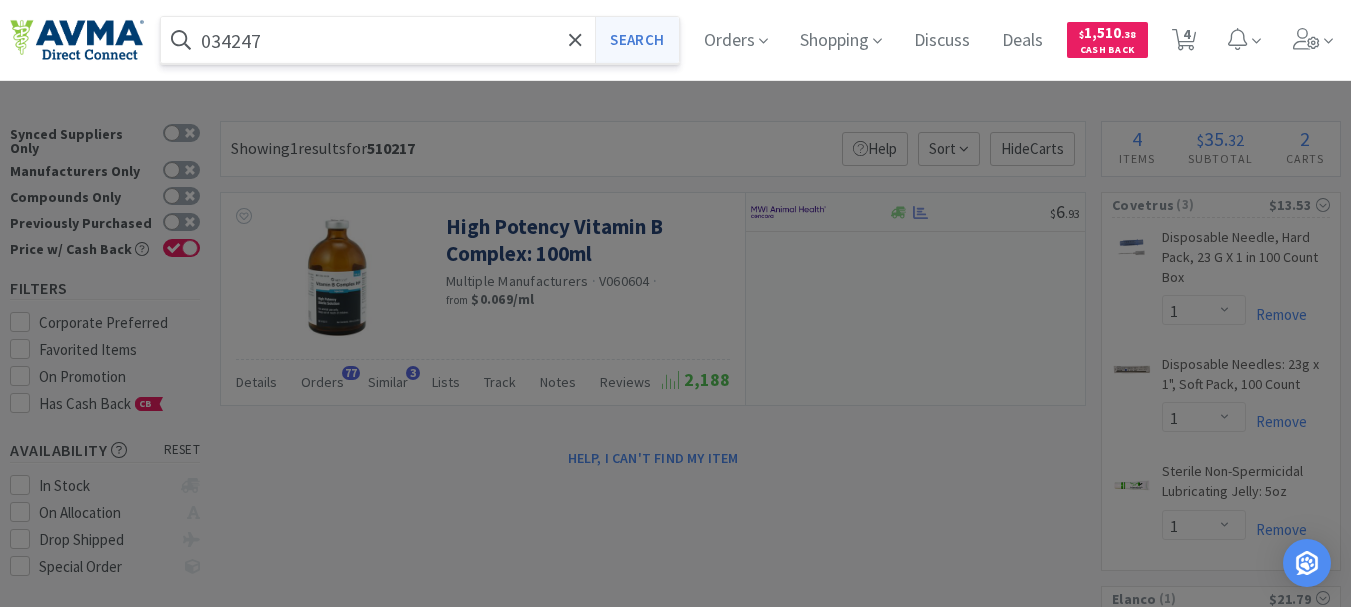 type on "034247" 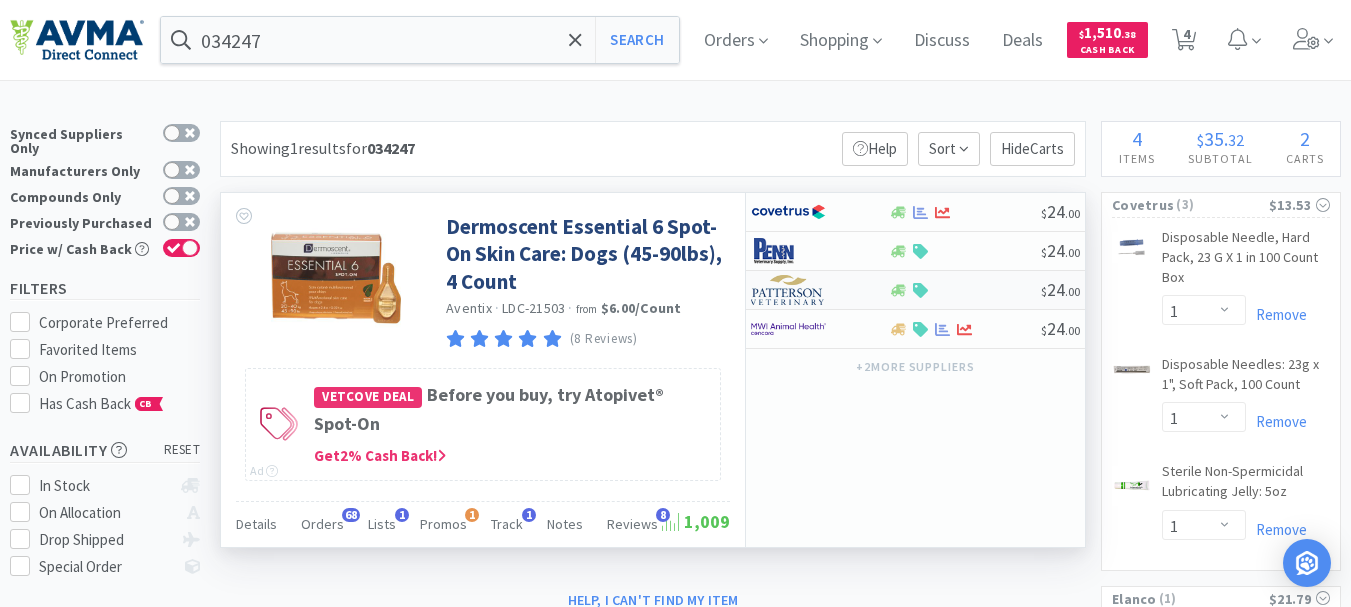 click at bounding box center (788, 290) 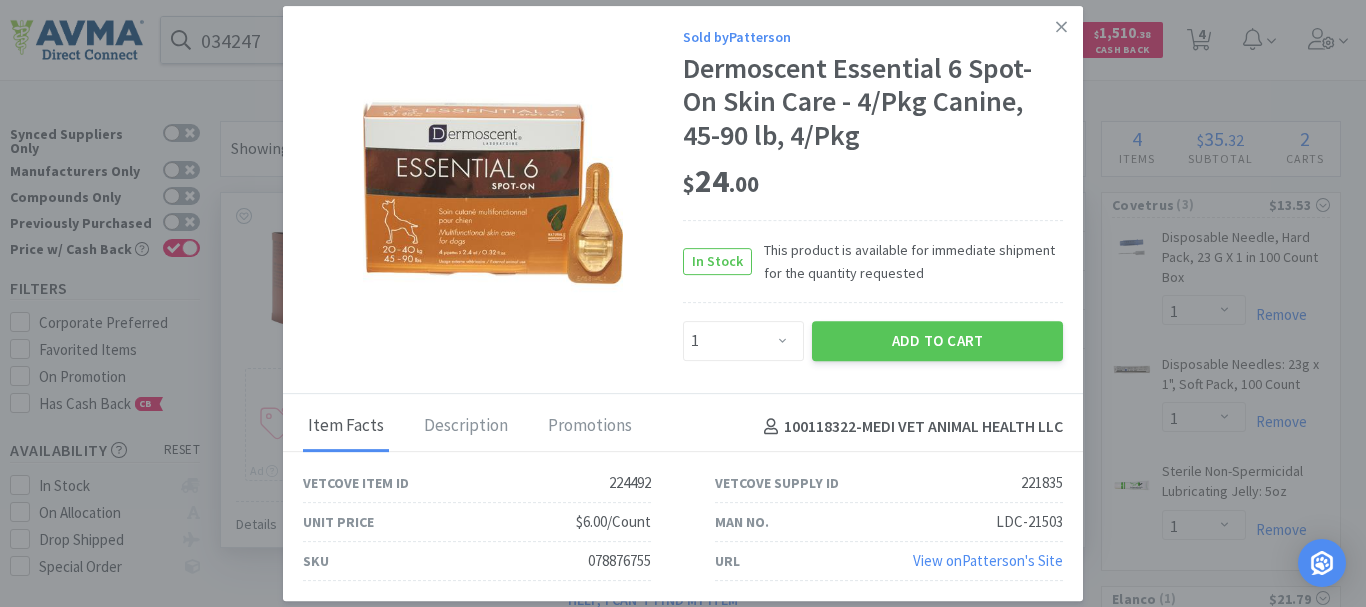 click on "078876755" at bounding box center (619, 561) 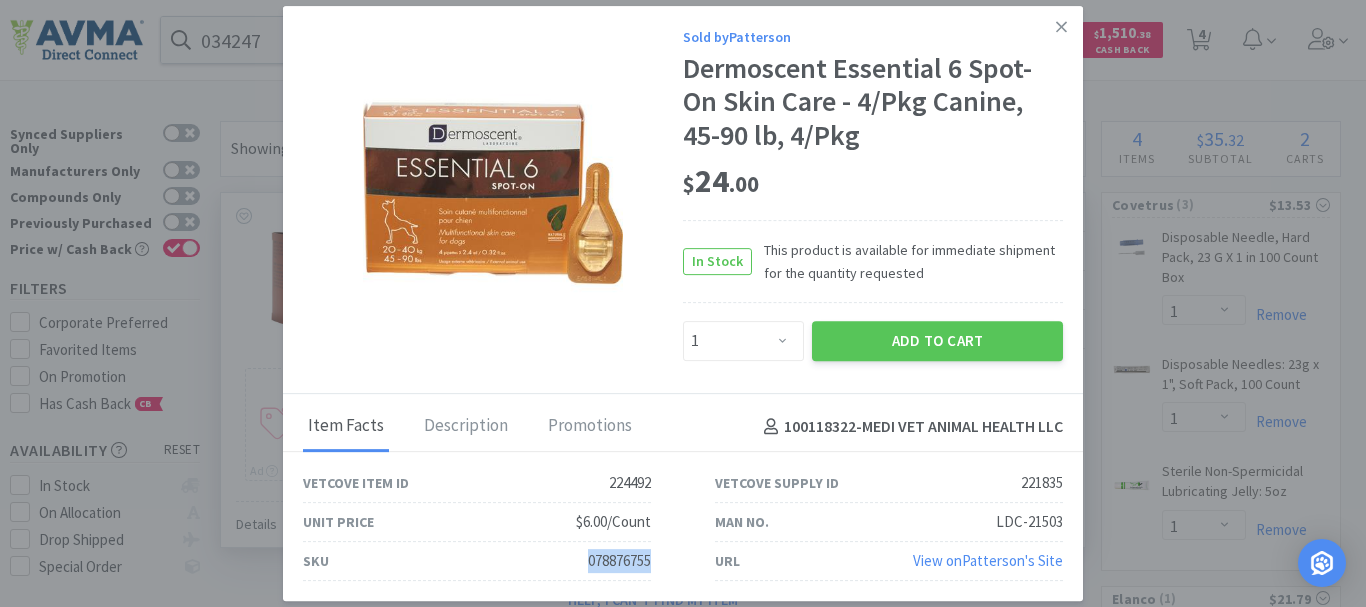 click on "078876755" at bounding box center [619, 561] 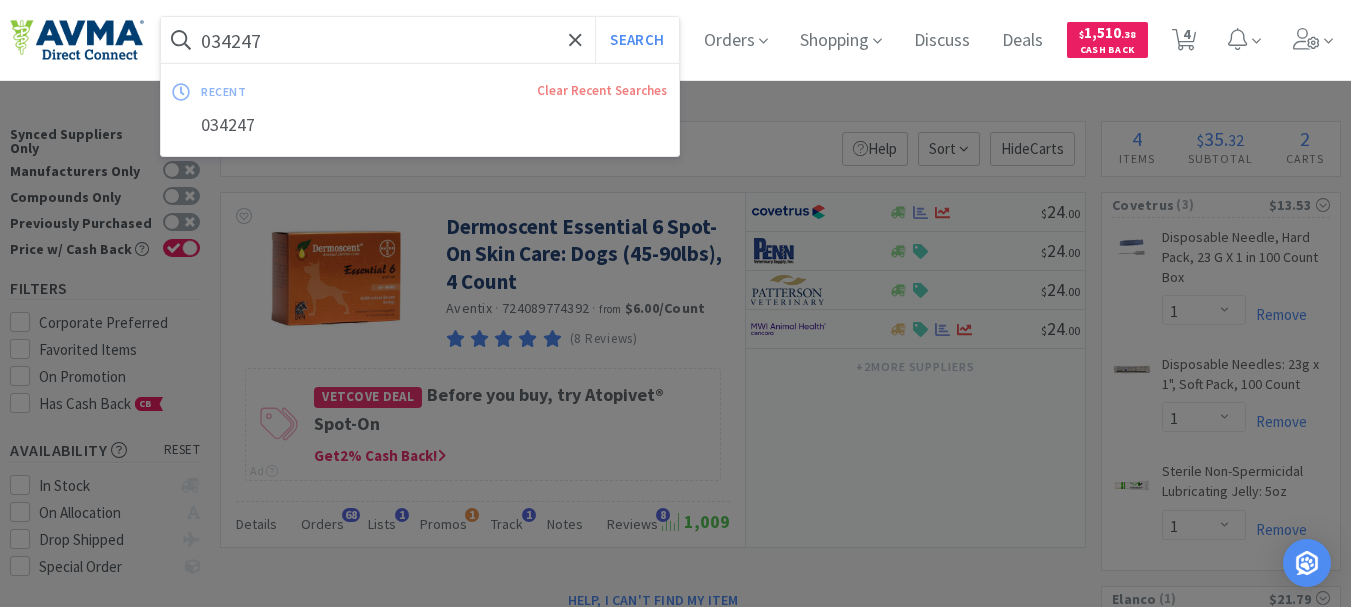 click on "034247" at bounding box center (420, 40) 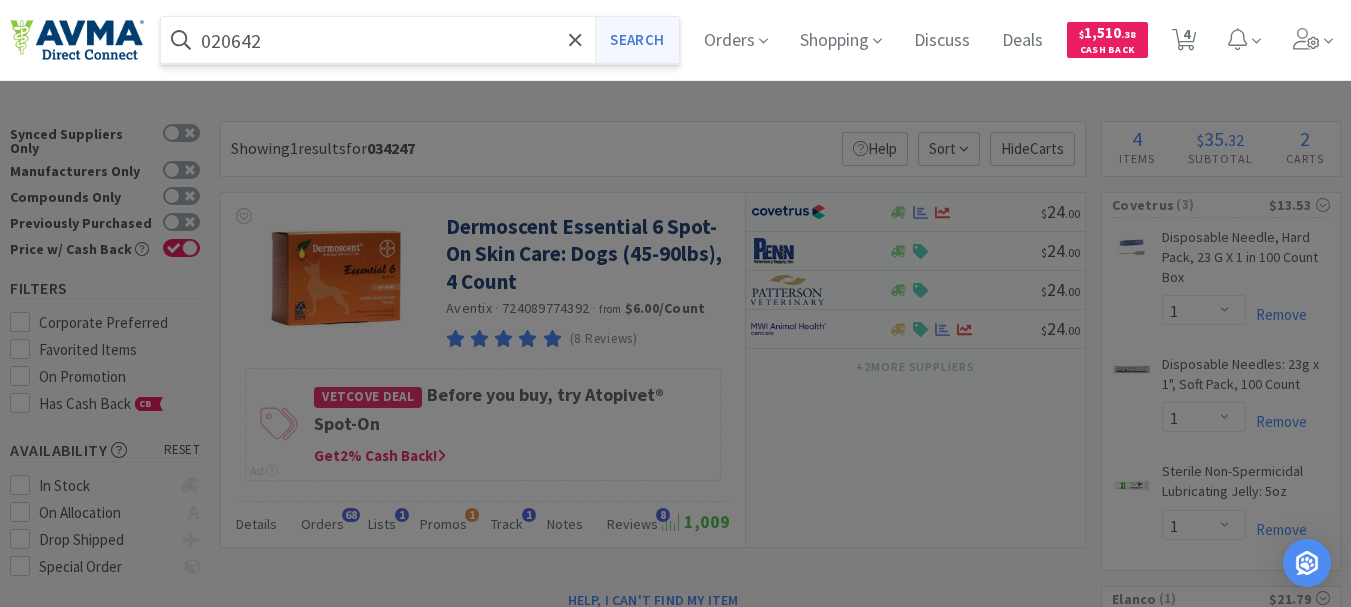 click on "Search" at bounding box center [636, 40] 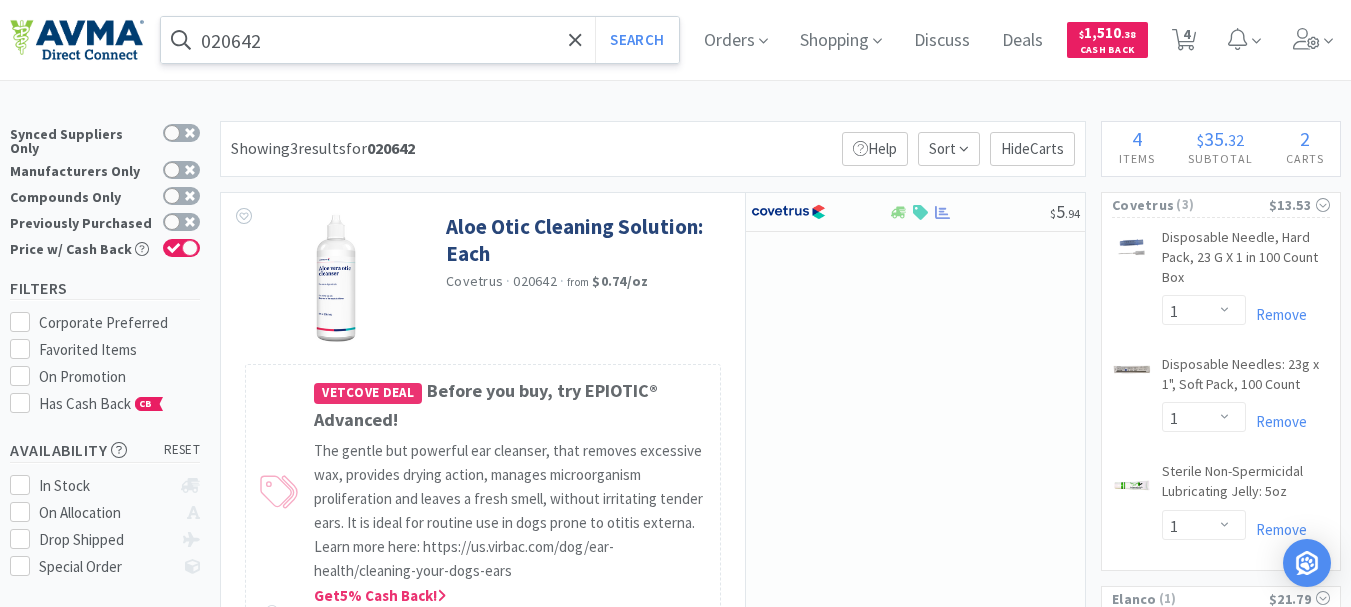 click on "020642" at bounding box center [420, 40] 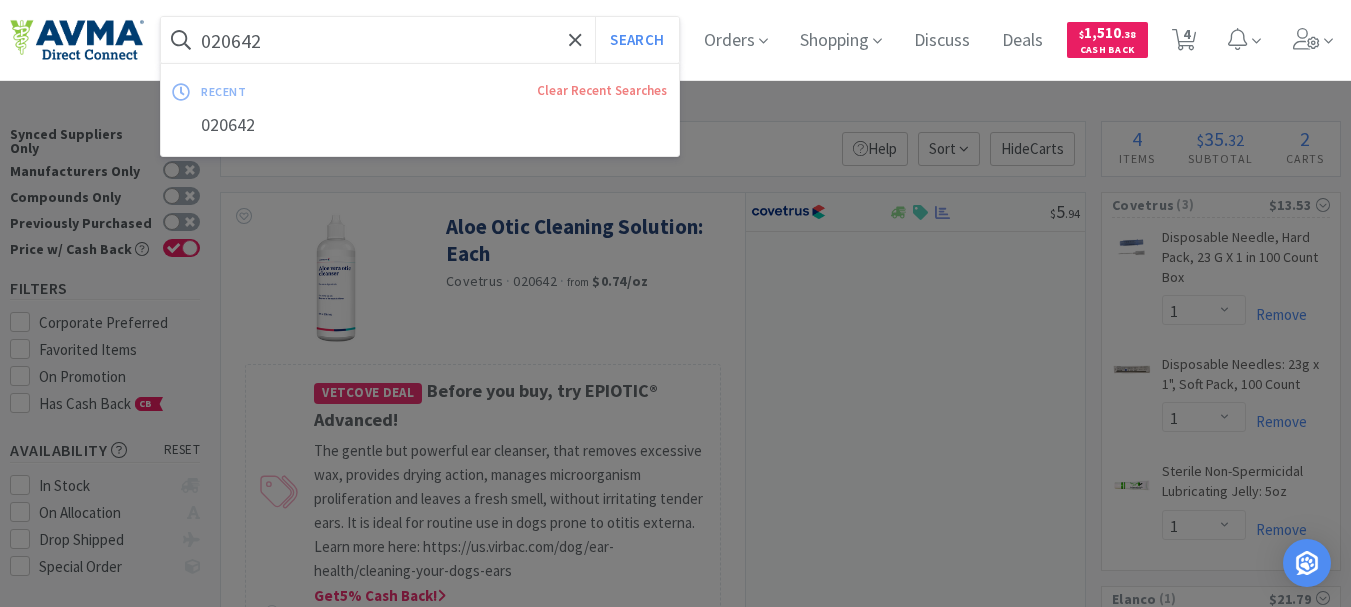 paste on "19269" 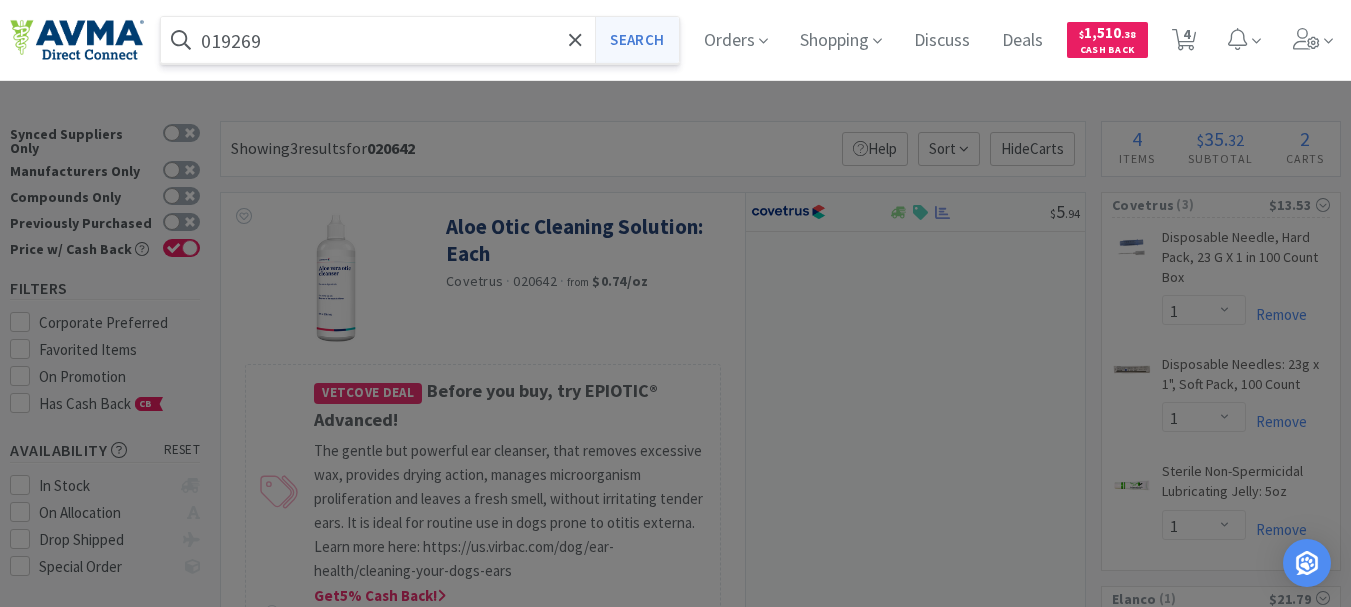 click on "Search" at bounding box center (636, 40) 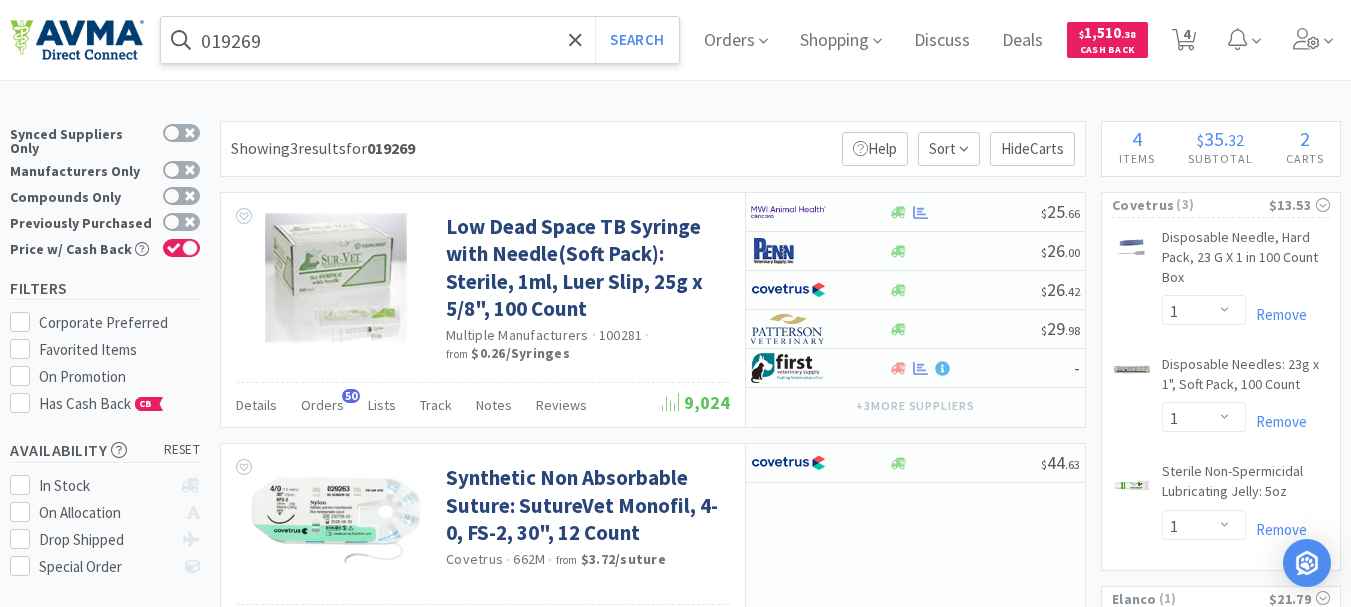 click on "019269" at bounding box center [420, 40] 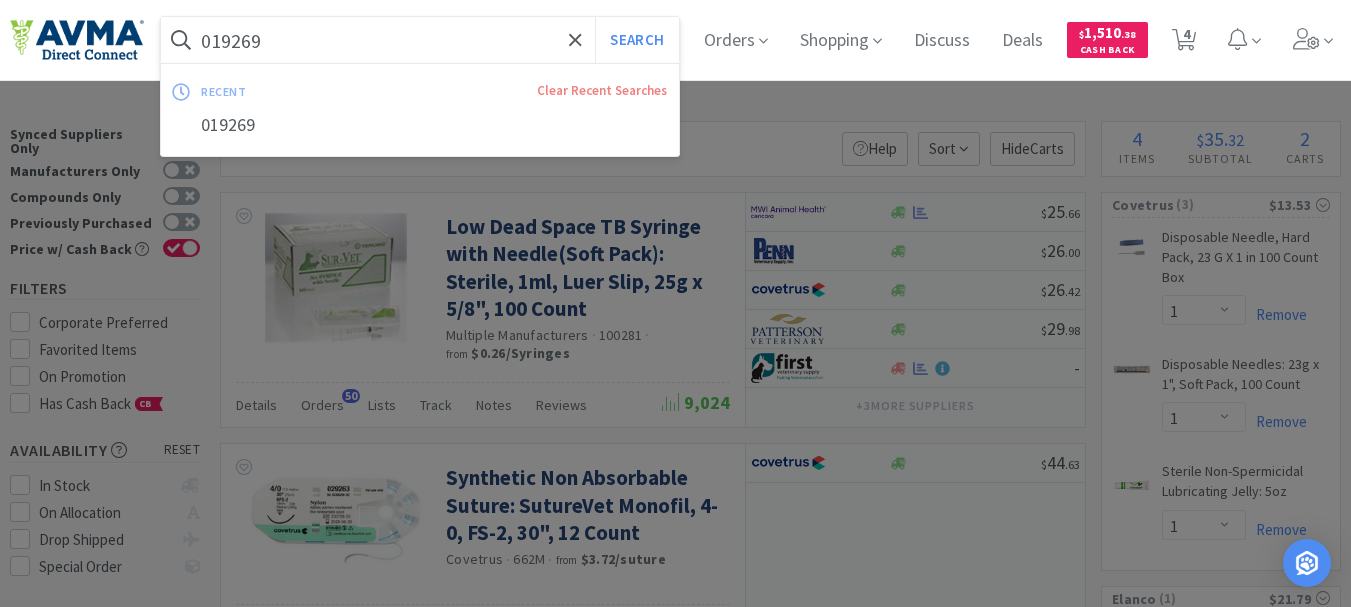 paste on "45682" 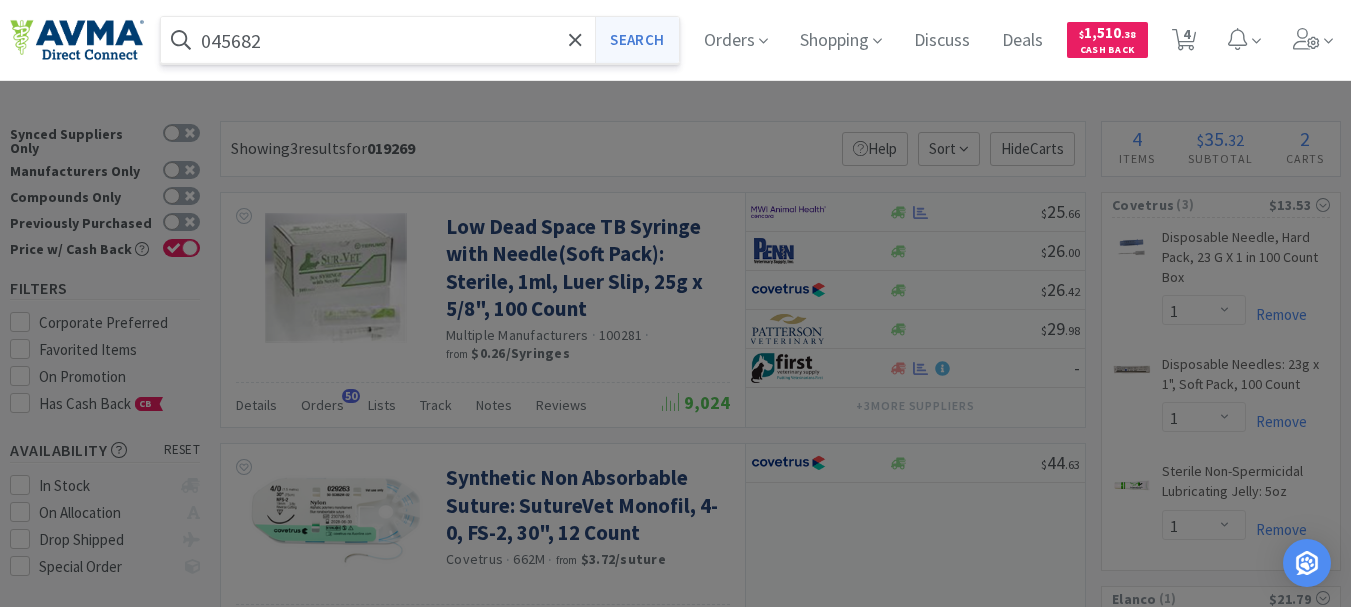 click on "Search" at bounding box center [636, 40] 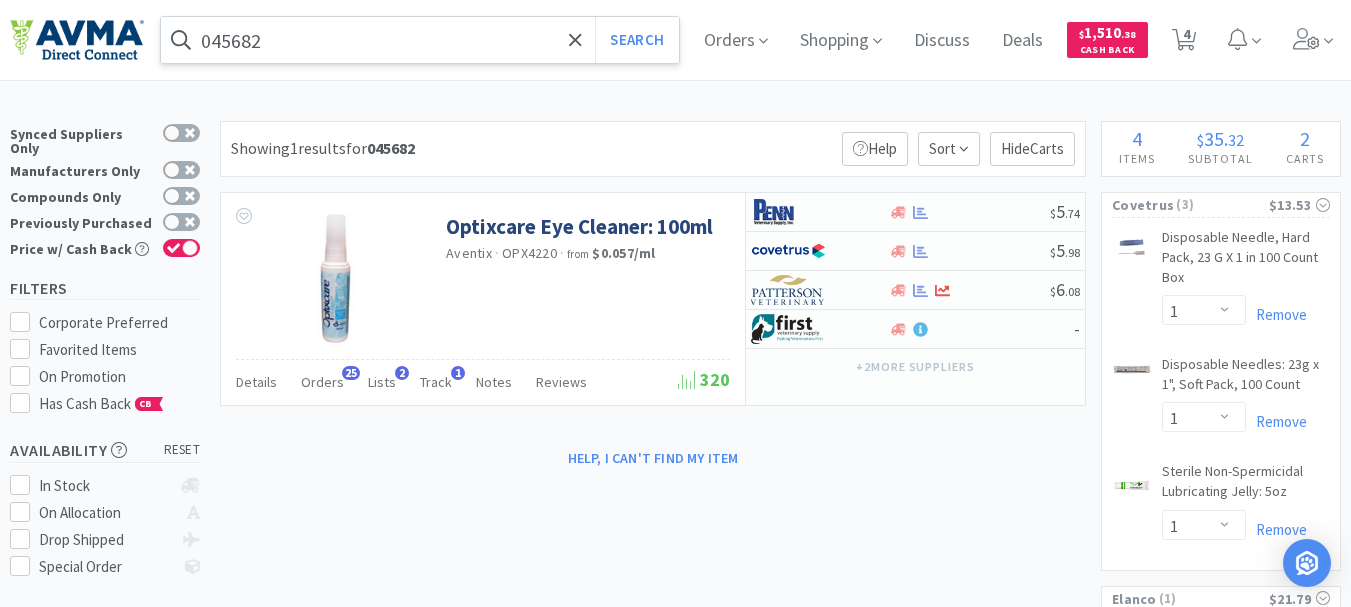 click on "045682" at bounding box center [420, 40] 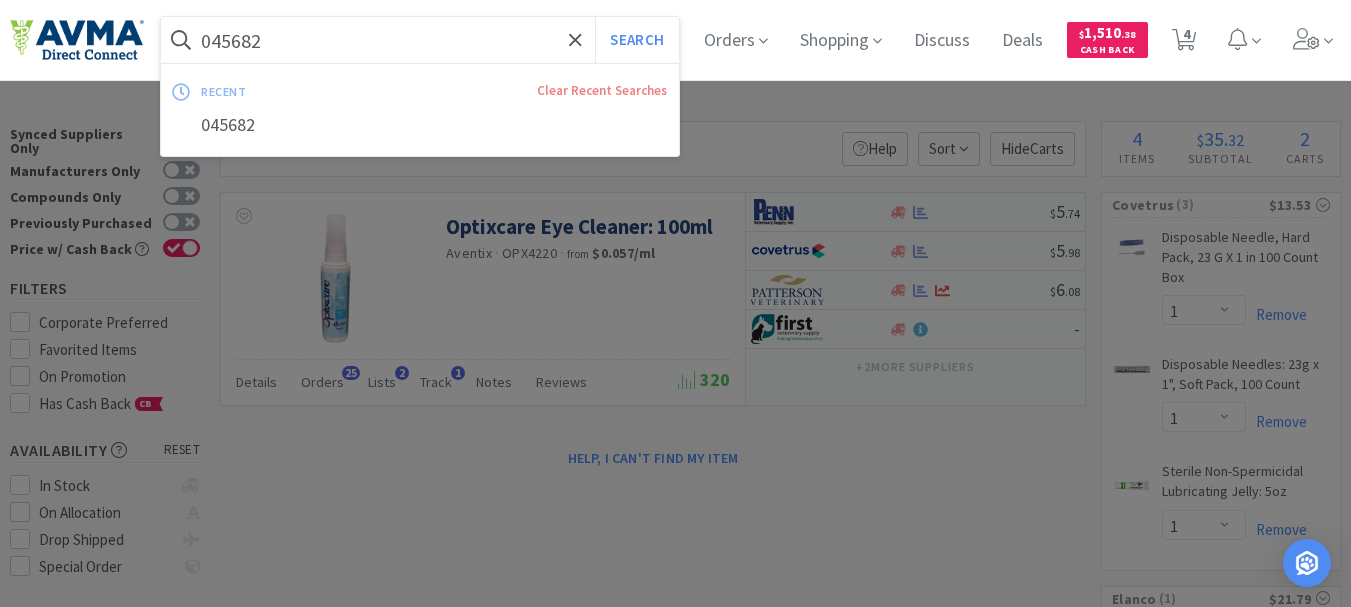 paste on "39054" 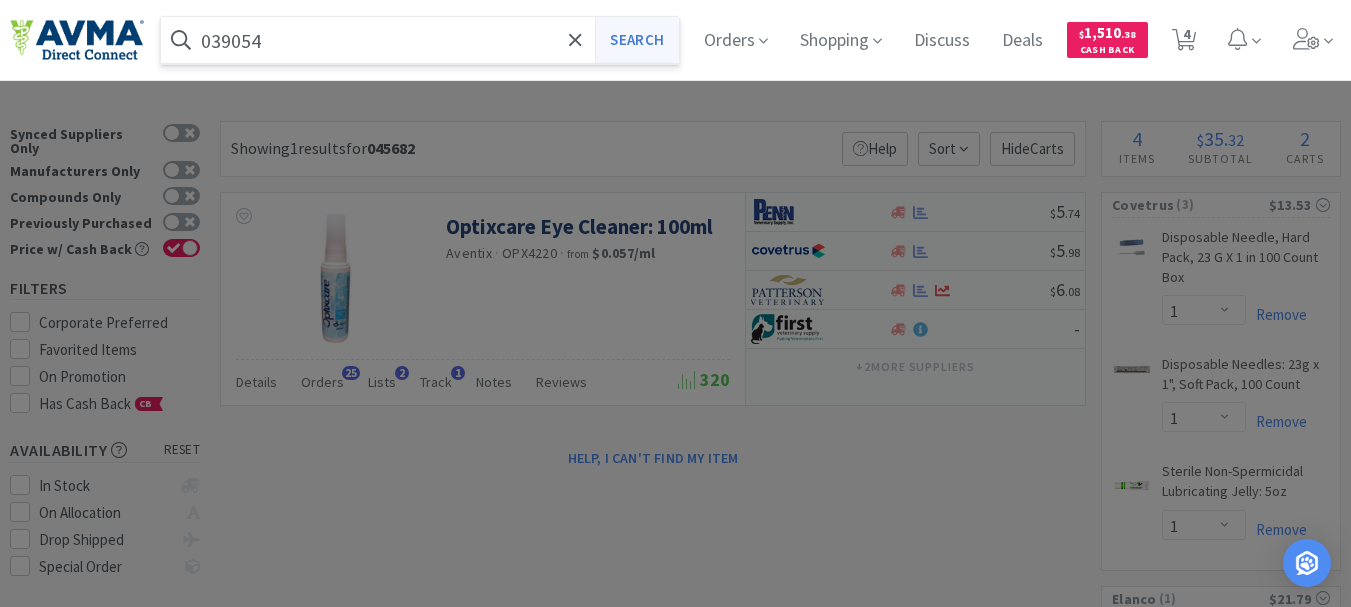 type on "039054" 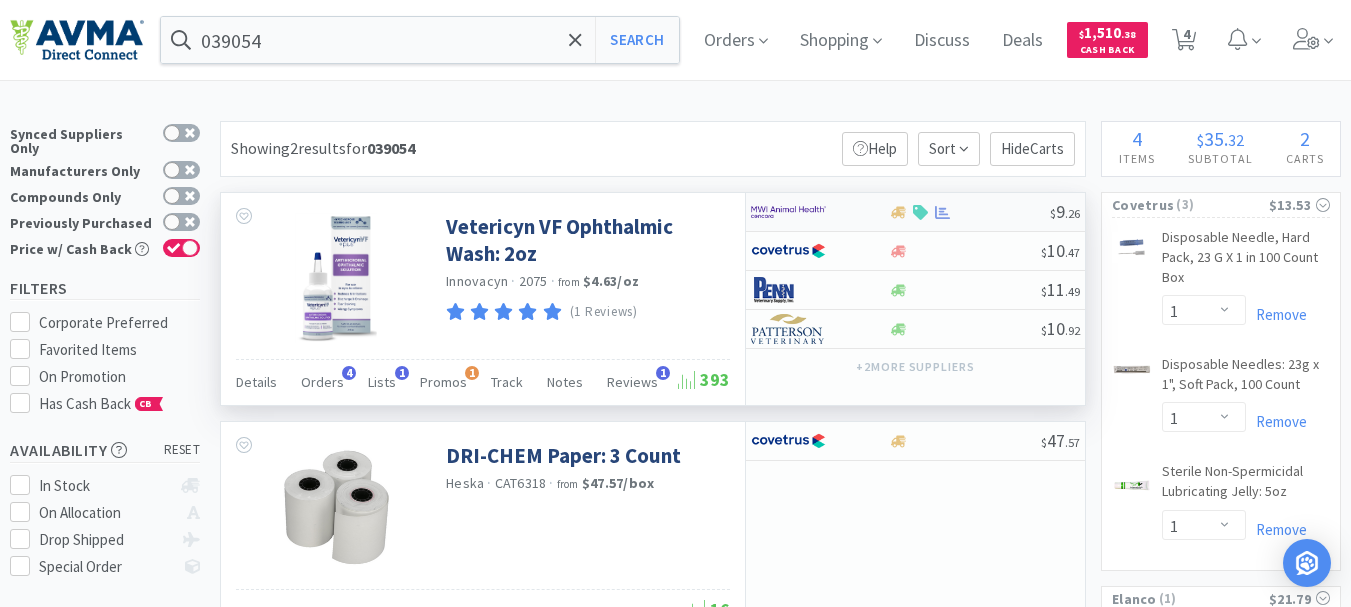 click at bounding box center [788, 212] 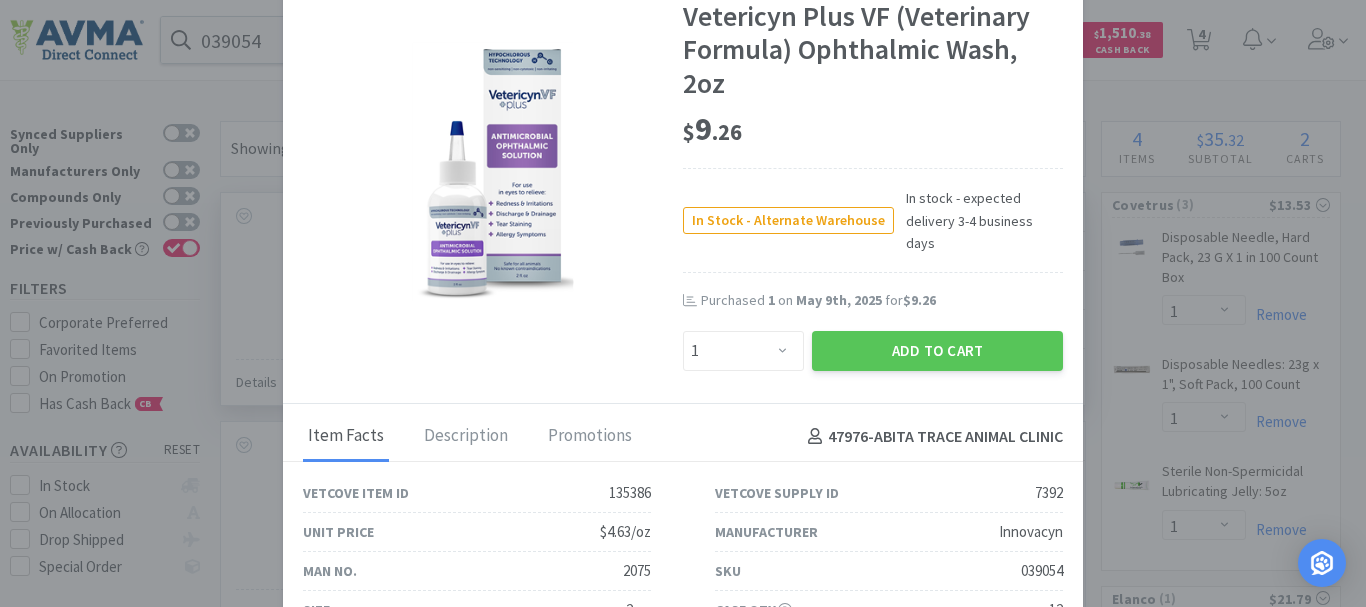 click on "Sold by  MWI Vetericyn Plus VF (Veterinary Formula) Ophthalmic Wash, 2oz $ 9 . 26 In Stock - Alternate Warehouse In stock - expected delivery 3-4 business days   Purchased   1   on   May 9th, 2025   for  $9.26 Enter Quantity 1 2 3 4 5 6 7 8 9 10 11 12 13 14 15 16 17 18 19 20 Enter Quantity Add to Cart" at bounding box center [683, 179] 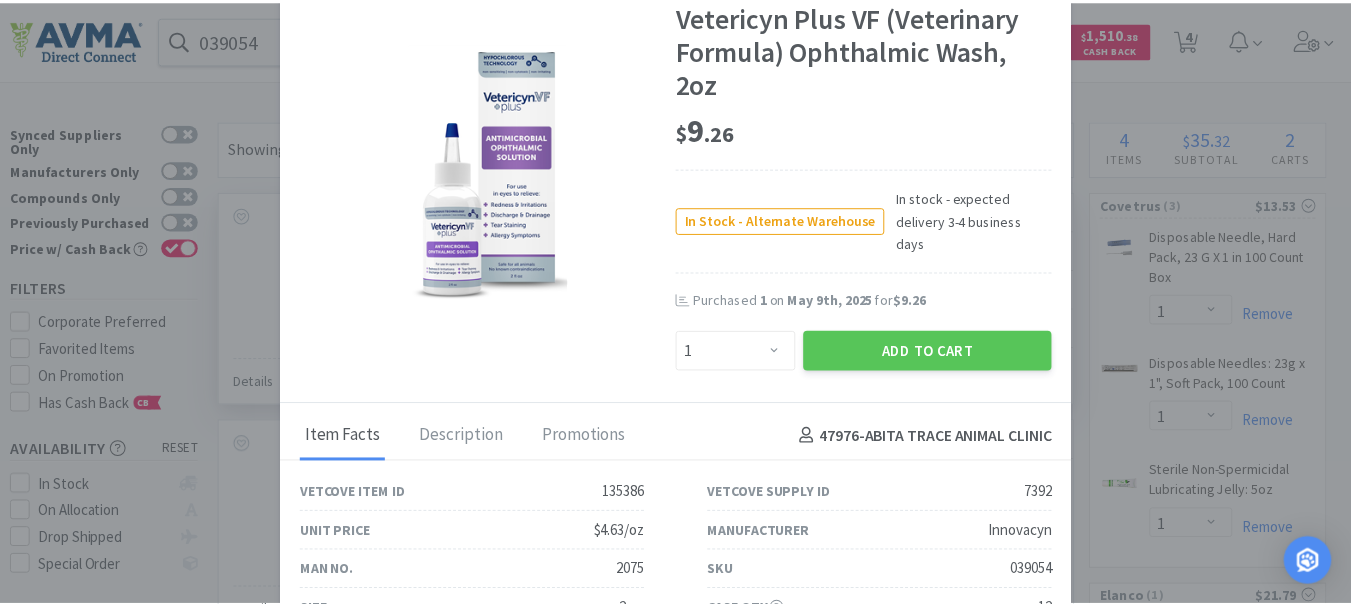 scroll, scrollTop: 52, scrollLeft: 0, axis: vertical 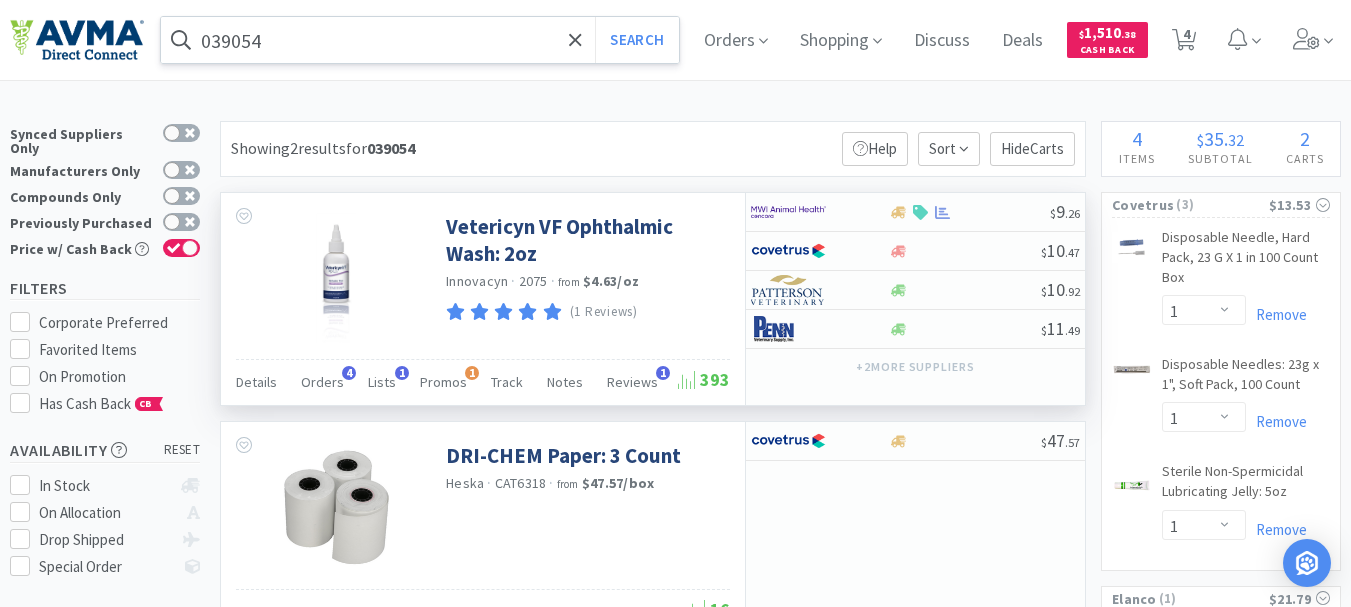 click on "039054" at bounding box center (420, 40) 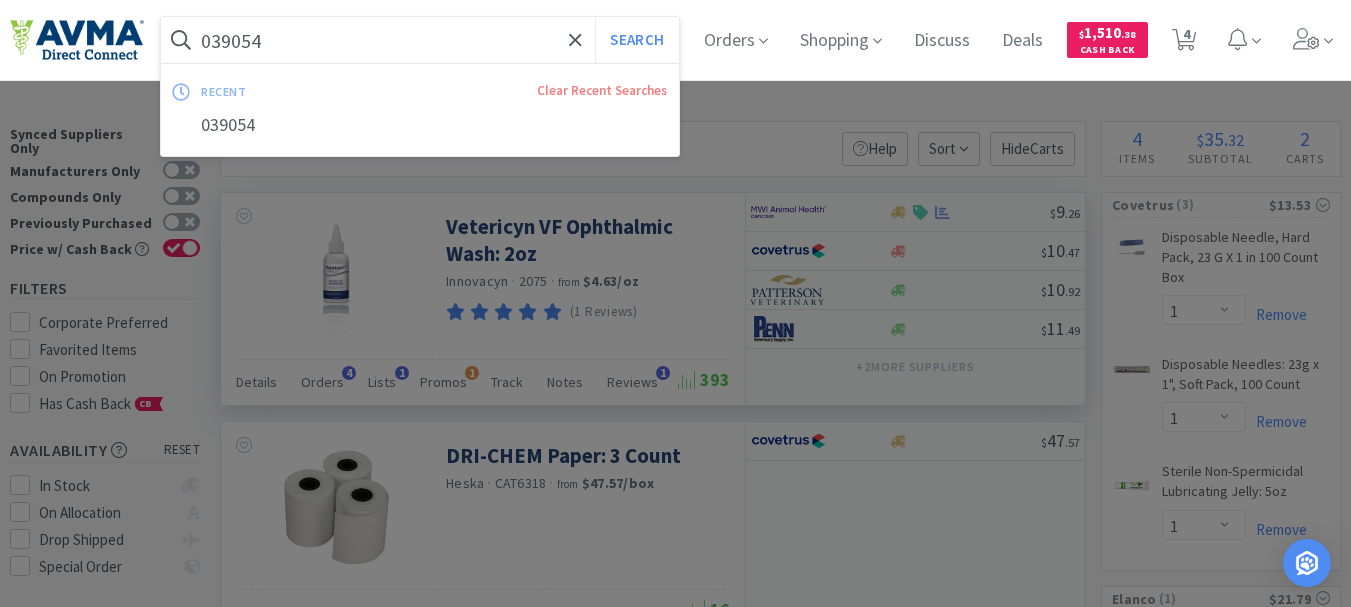 paste on "63141" 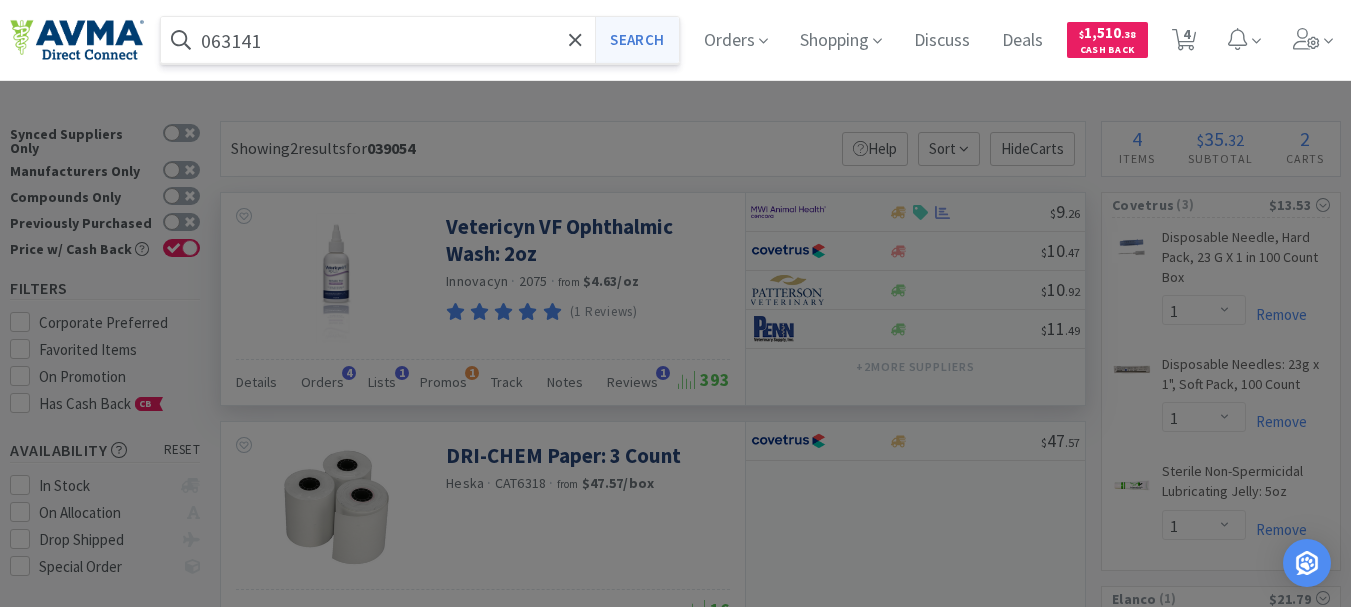 type on "063141" 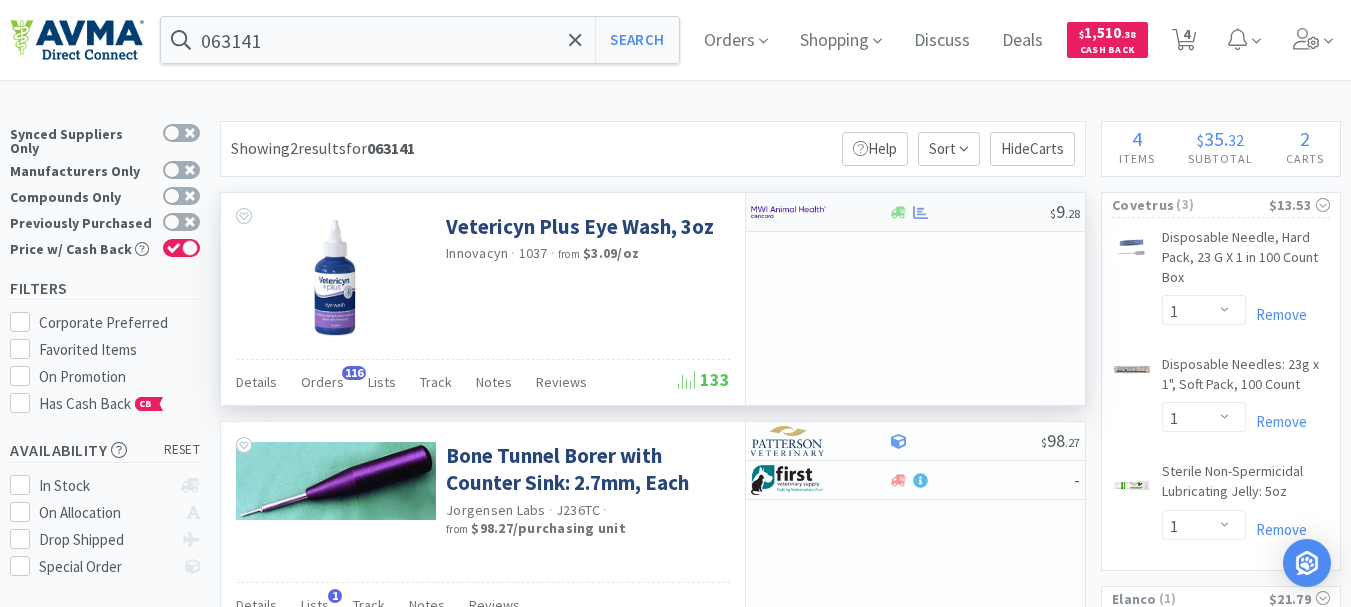 click at bounding box center [788, 212] 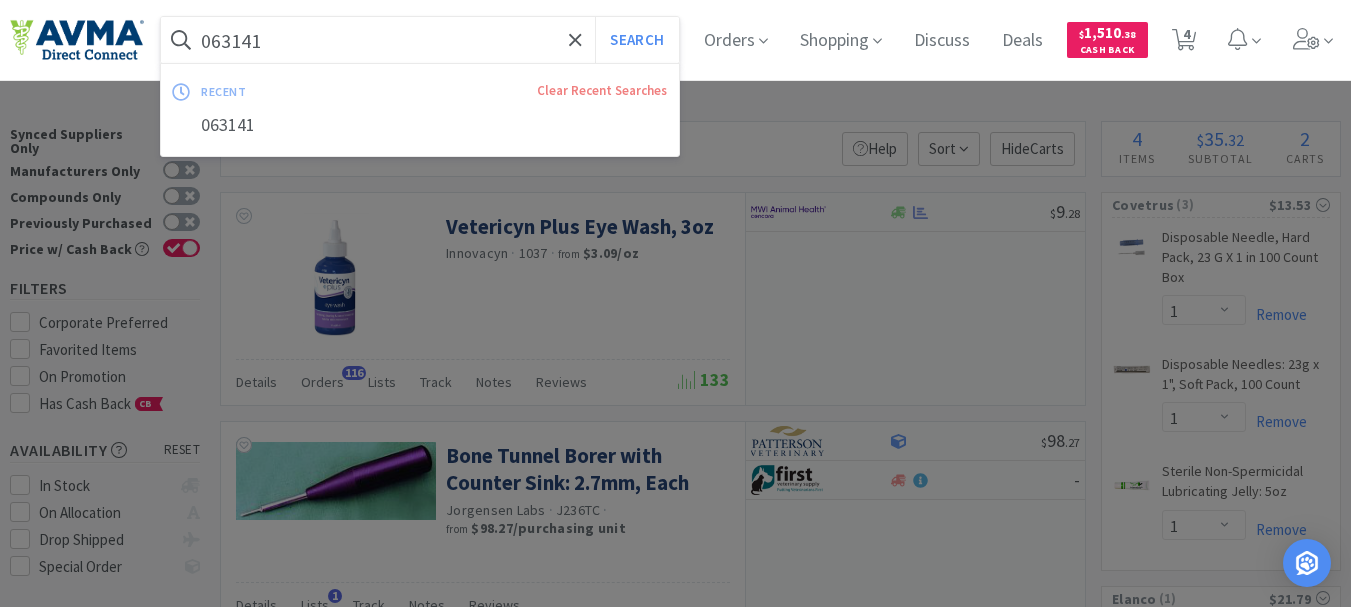 click on "063141" at bounding box center [420, 40] 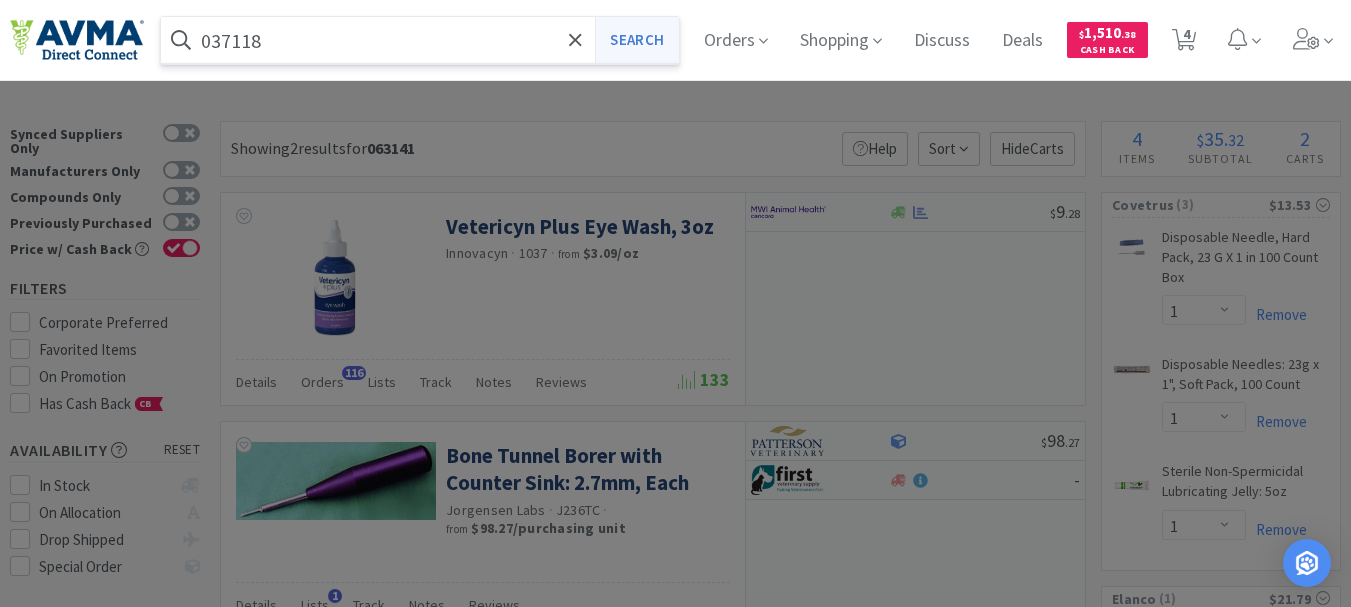 click on "Search" at bounding box center (636, 40) 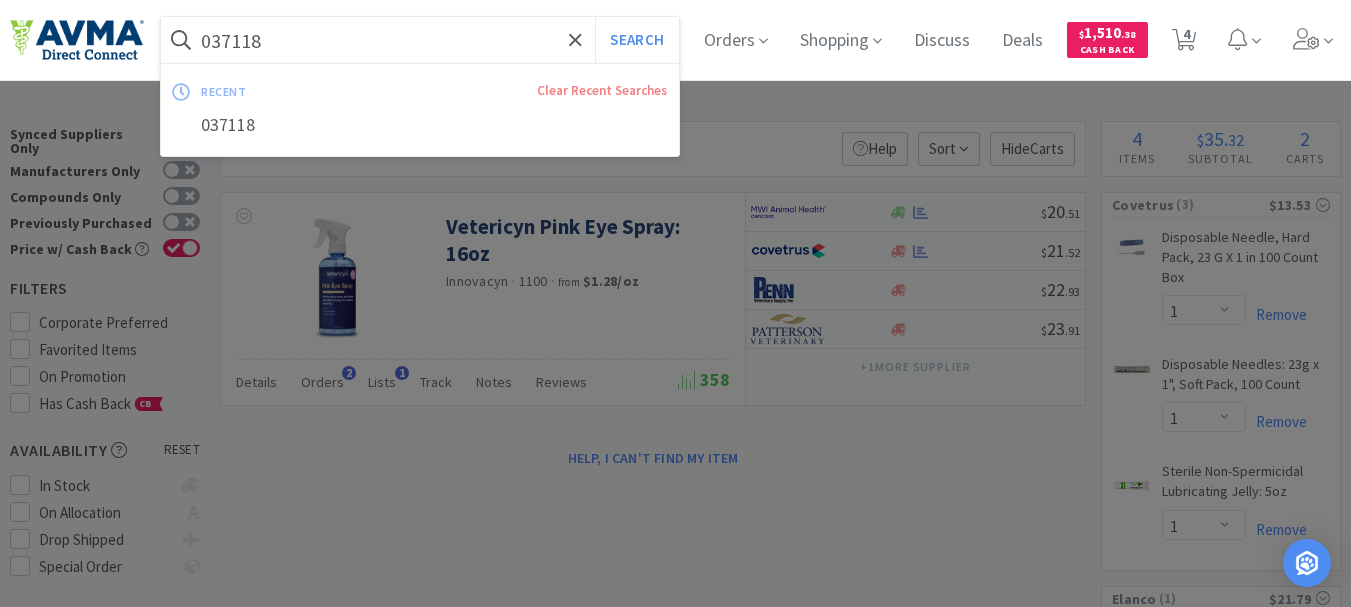 click on "037118" at bounding box center (420, 40) 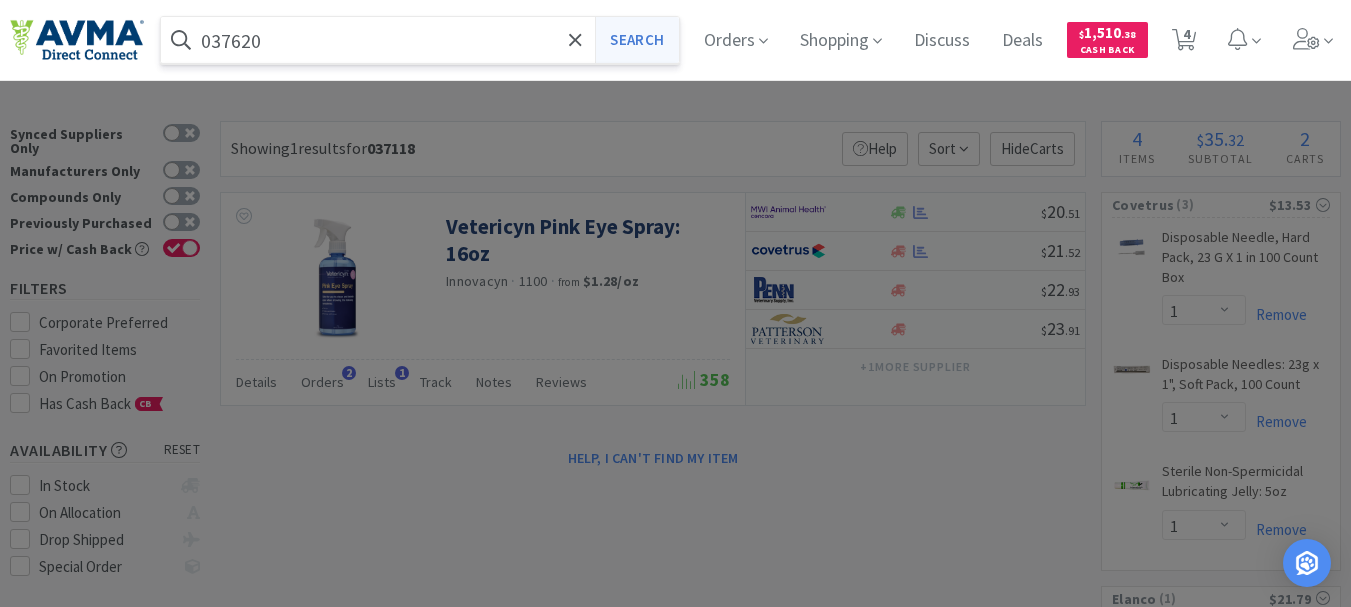type on "037620" 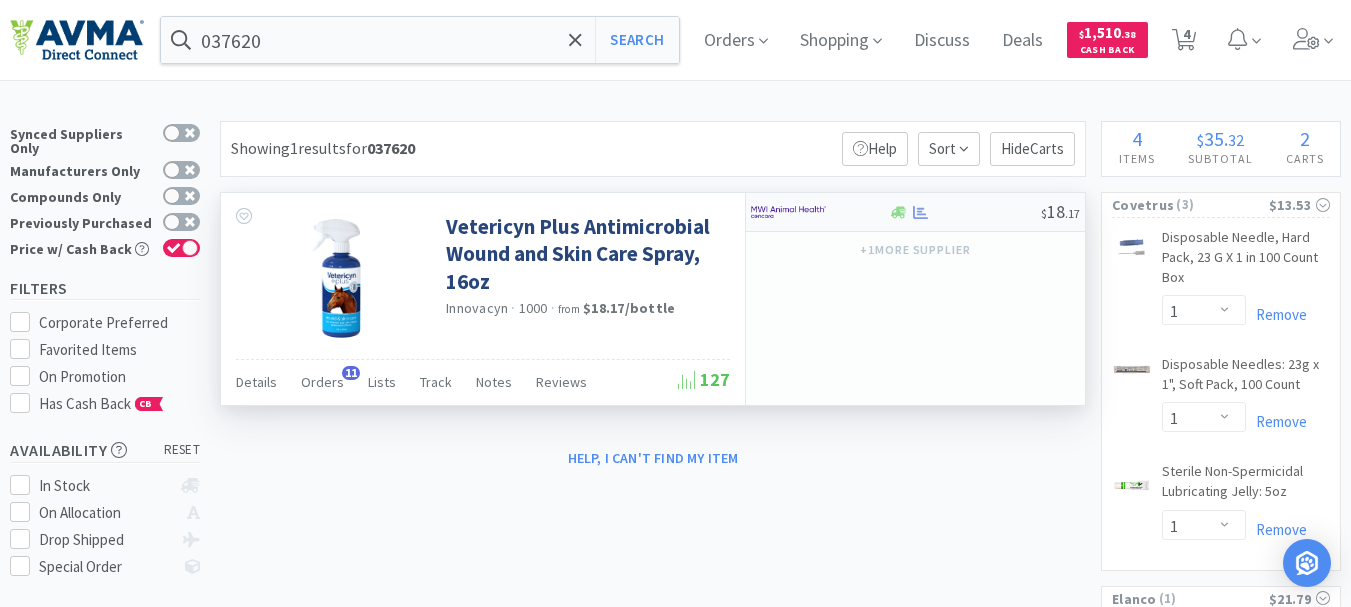click at bounding box center (788, 212) 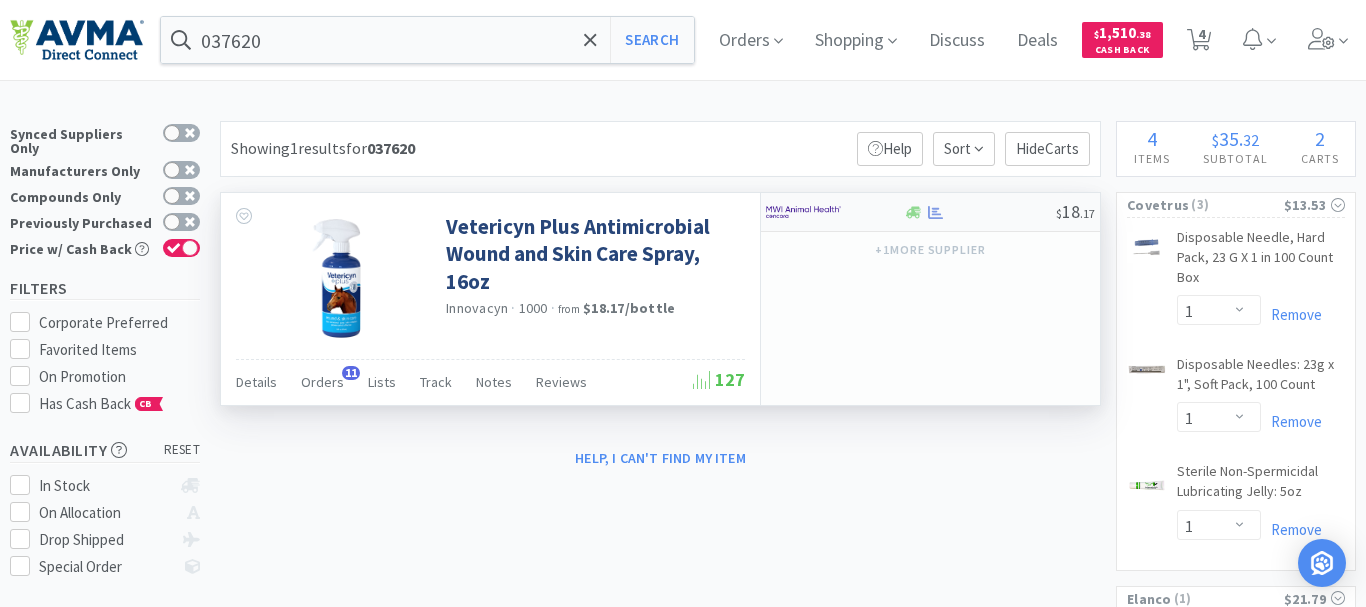 select on "1" 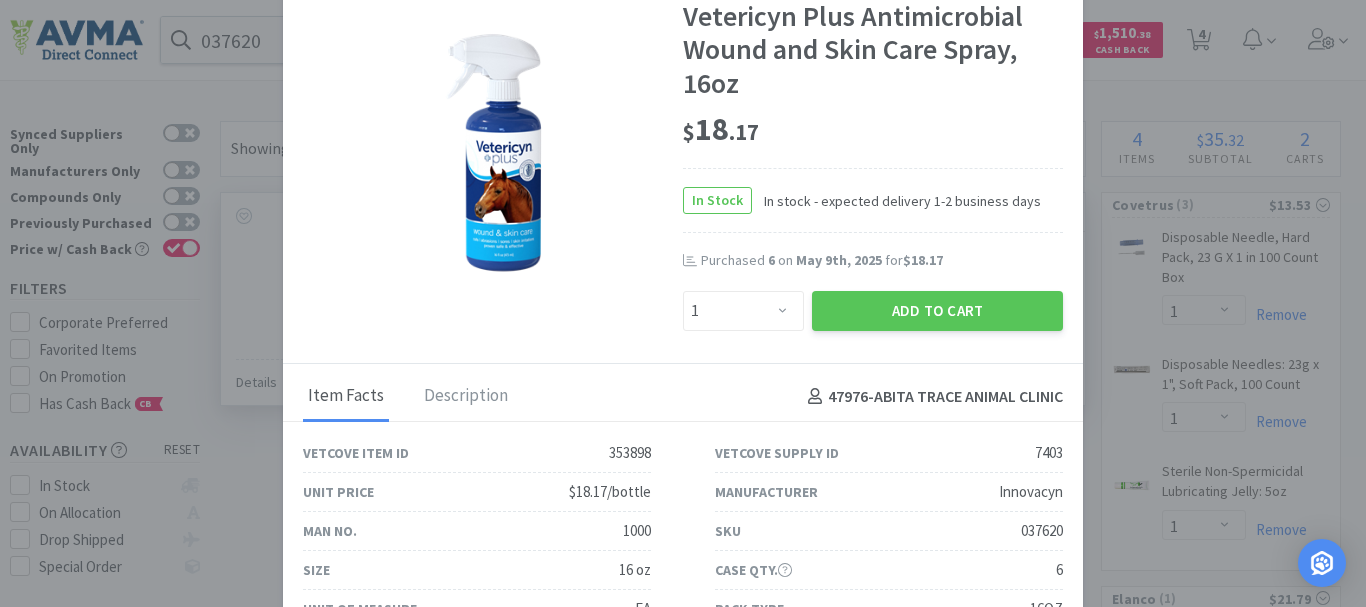 click on "$ 18 . 17" at bounding box center [873, 130] 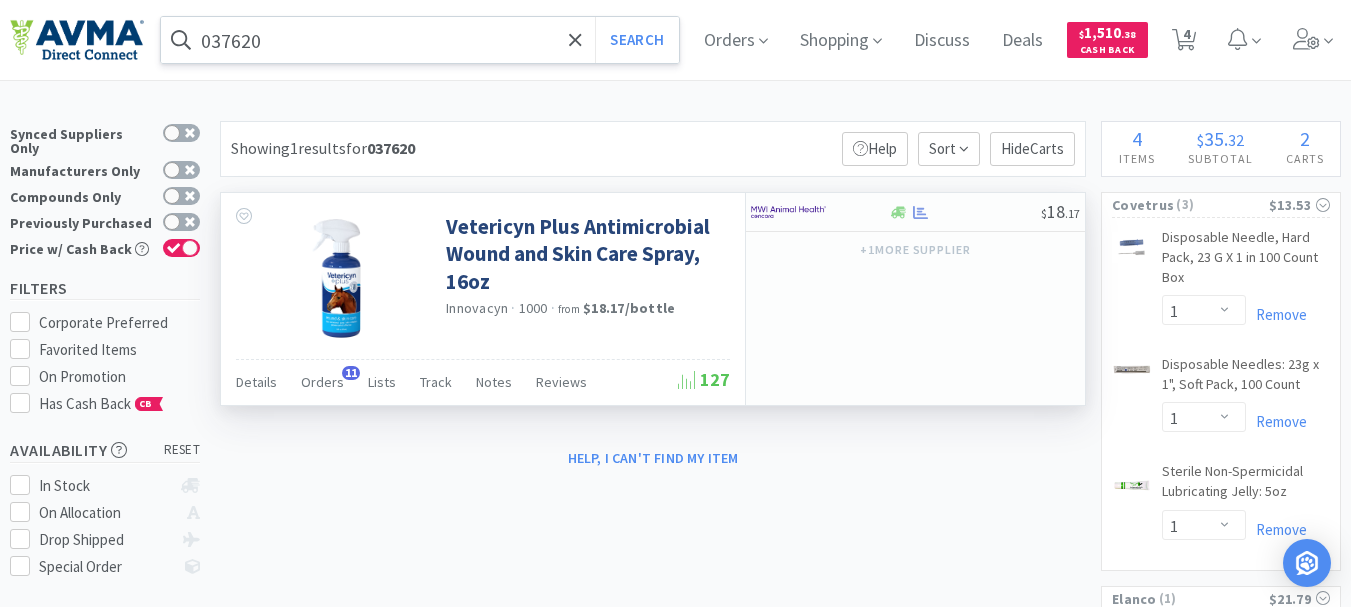 click on "037620" at bounding box center [420, 40] 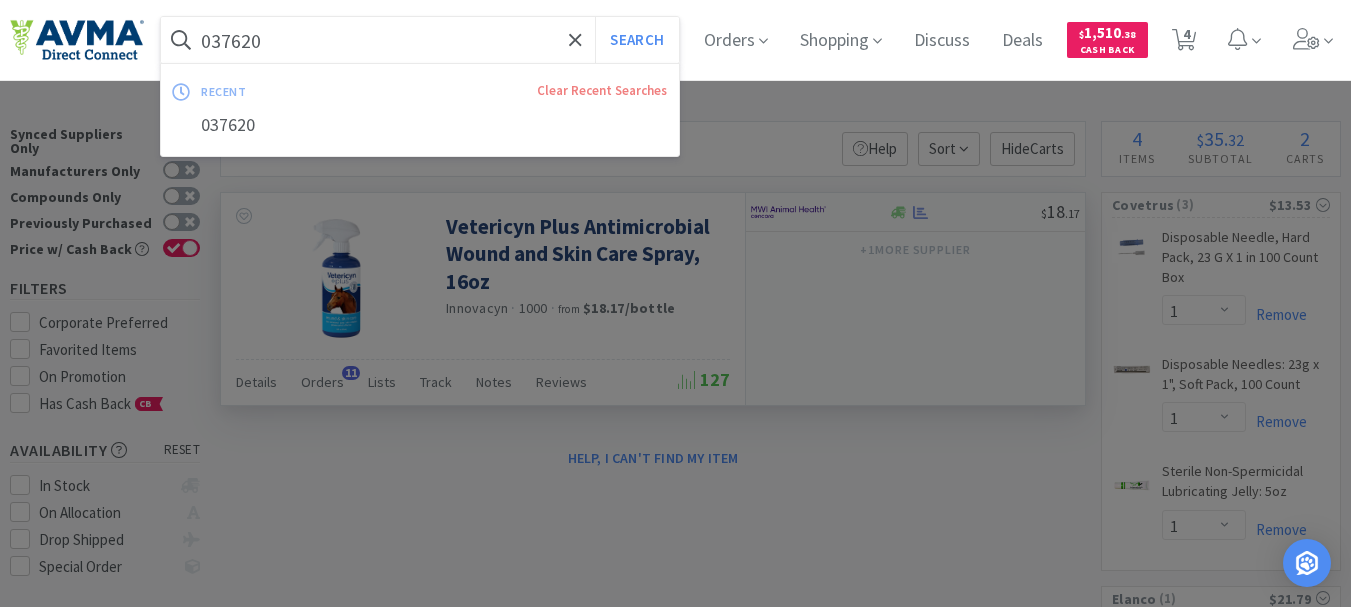 paste on "104567" 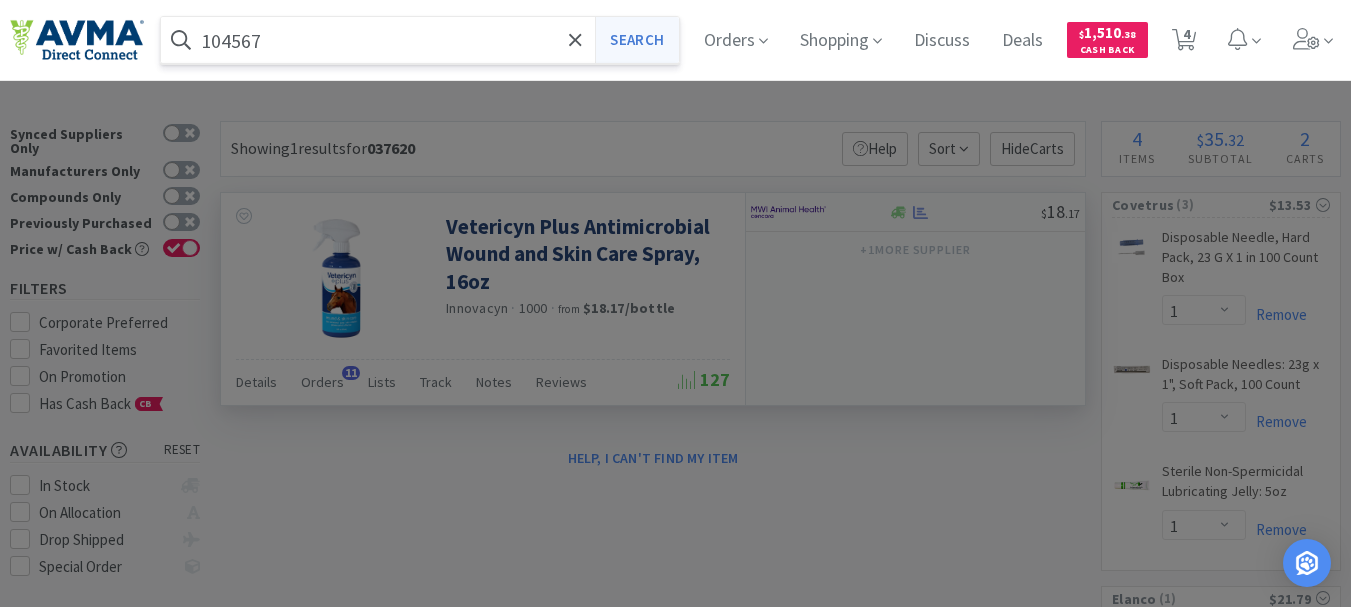 click on "Search" at bounding box center (636, 40) 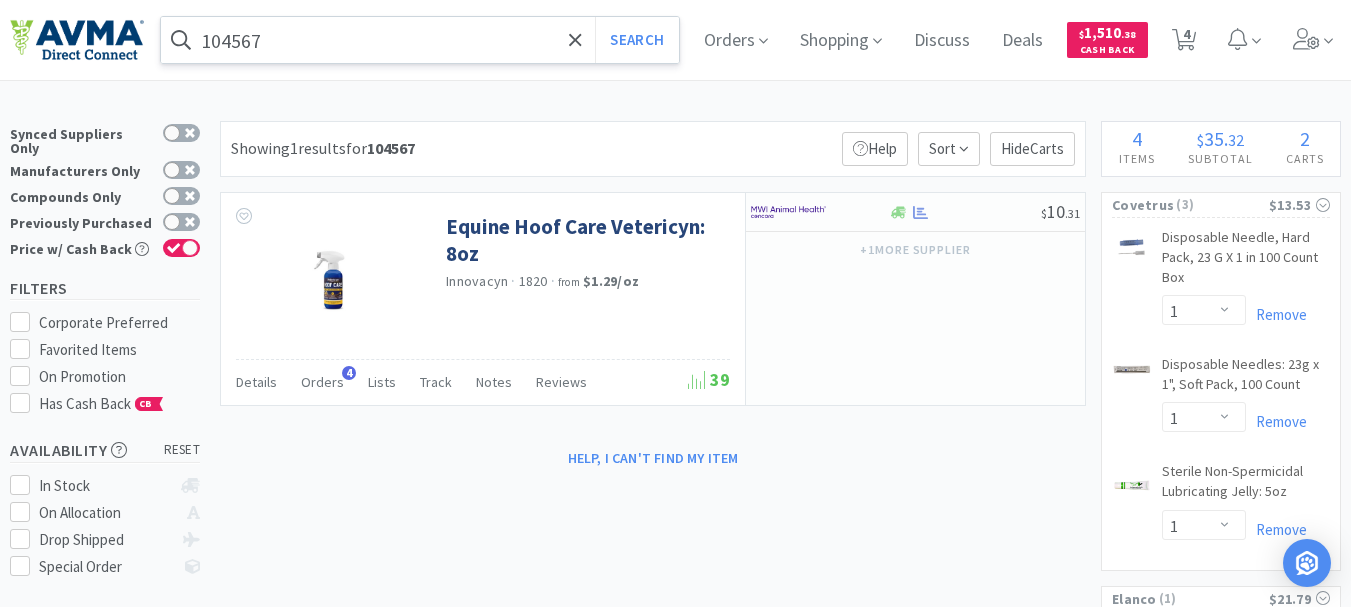 click on "104567" at bounding box center [420, 40] 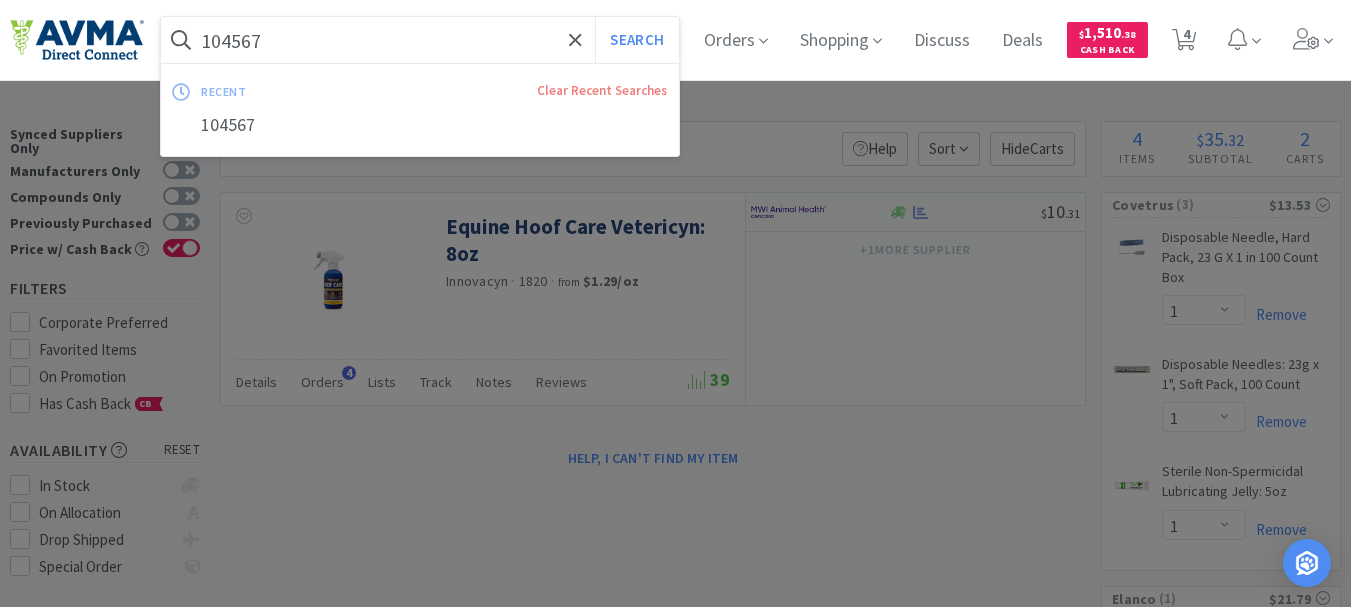 paste on "PVS620" 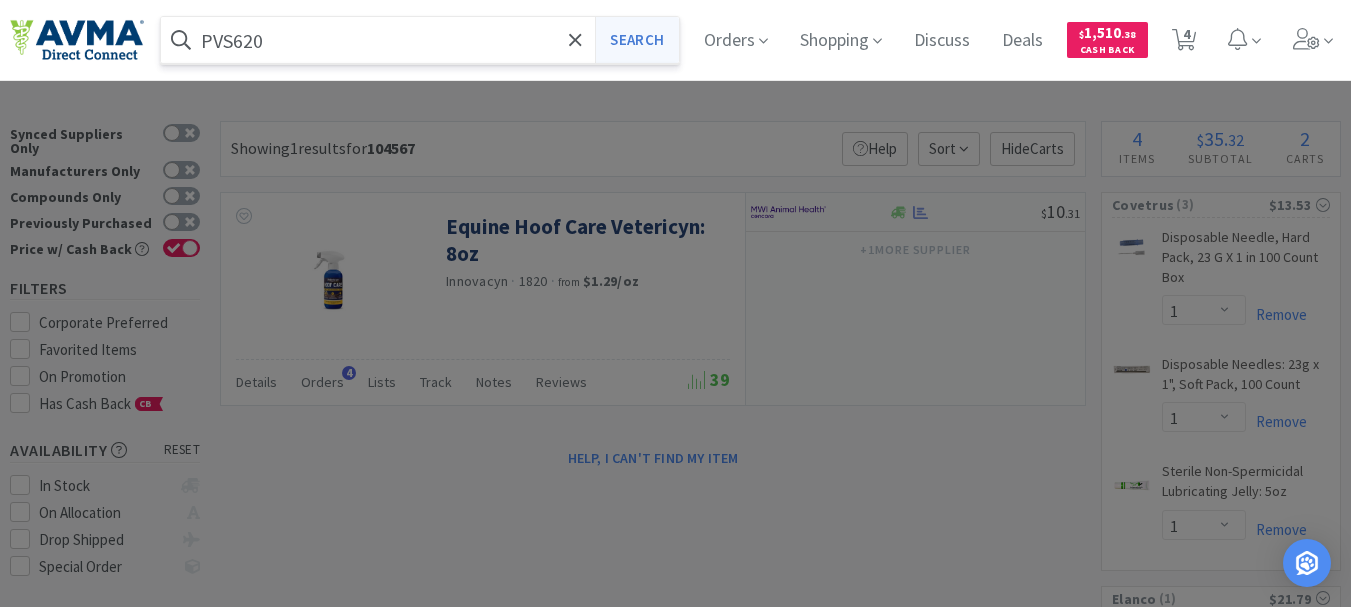 click on "Search" at bounding box center [636, 40] 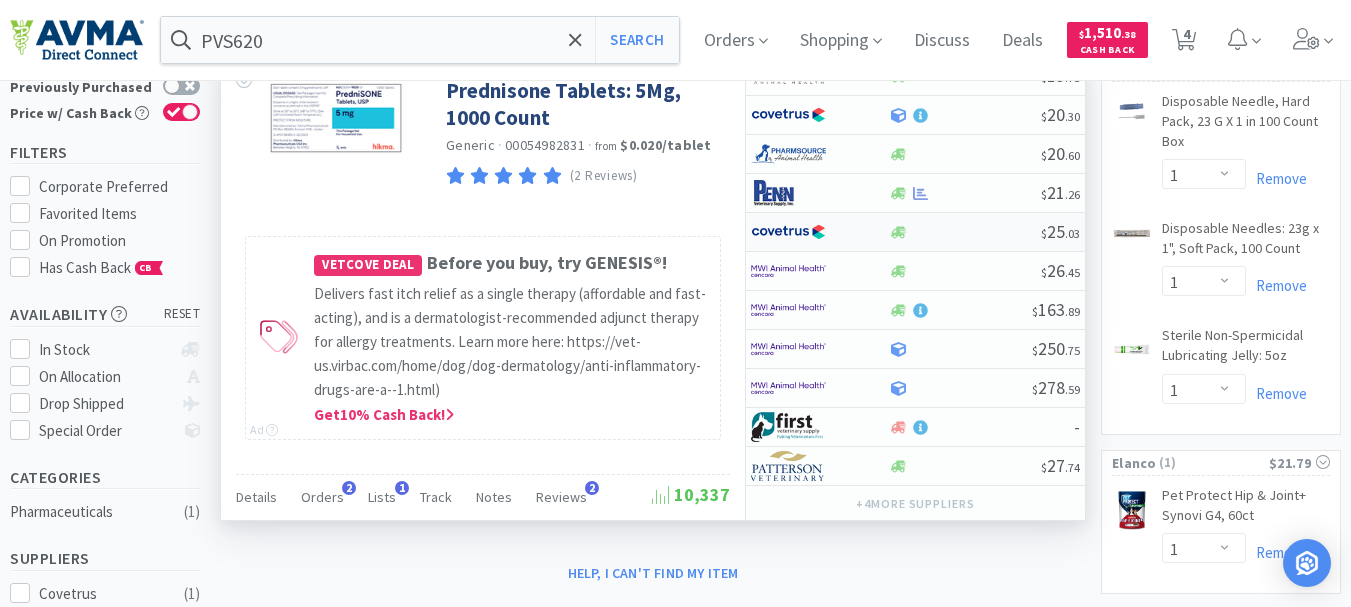 scroll, scrollTop: 100, scrollLeft: 0, axis: vertical 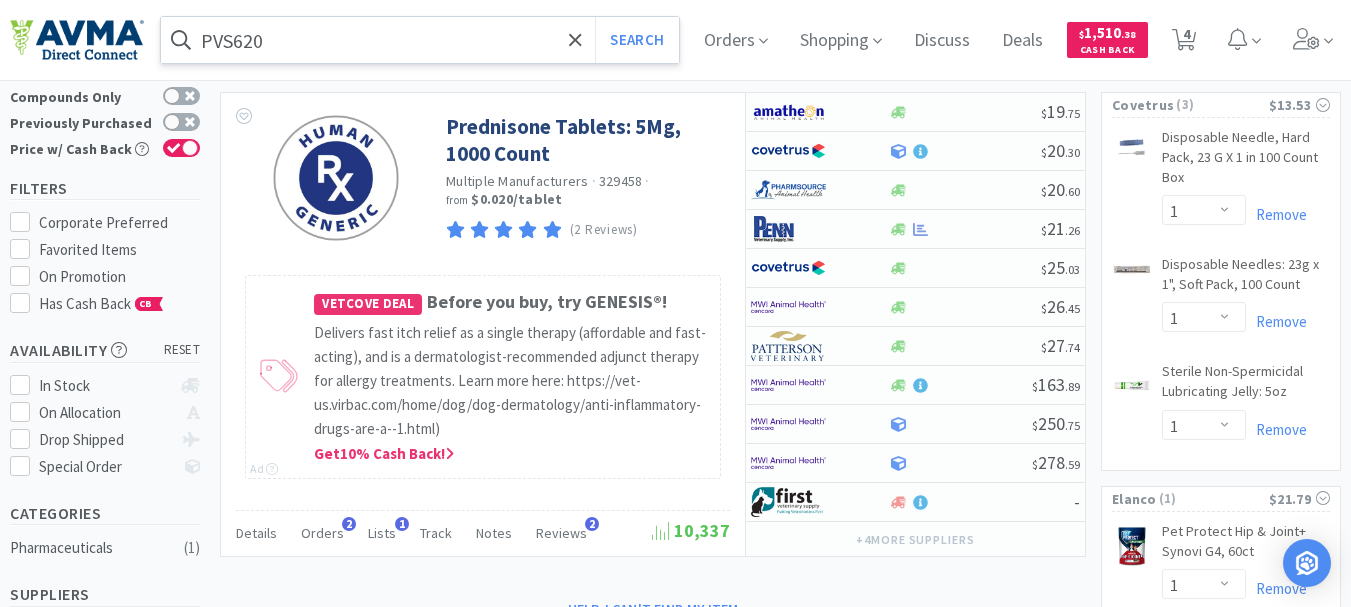 click on "PVS620" at bounding box center [420, 40] 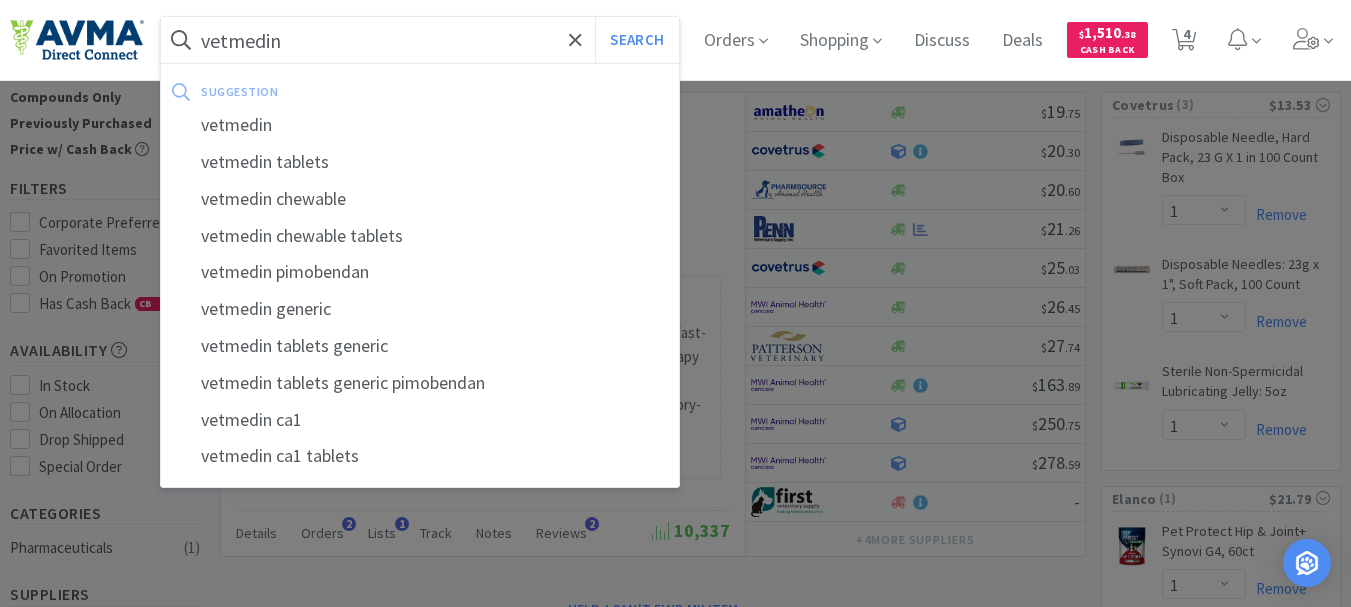 click on "Search" at bounding box center [636, 40] 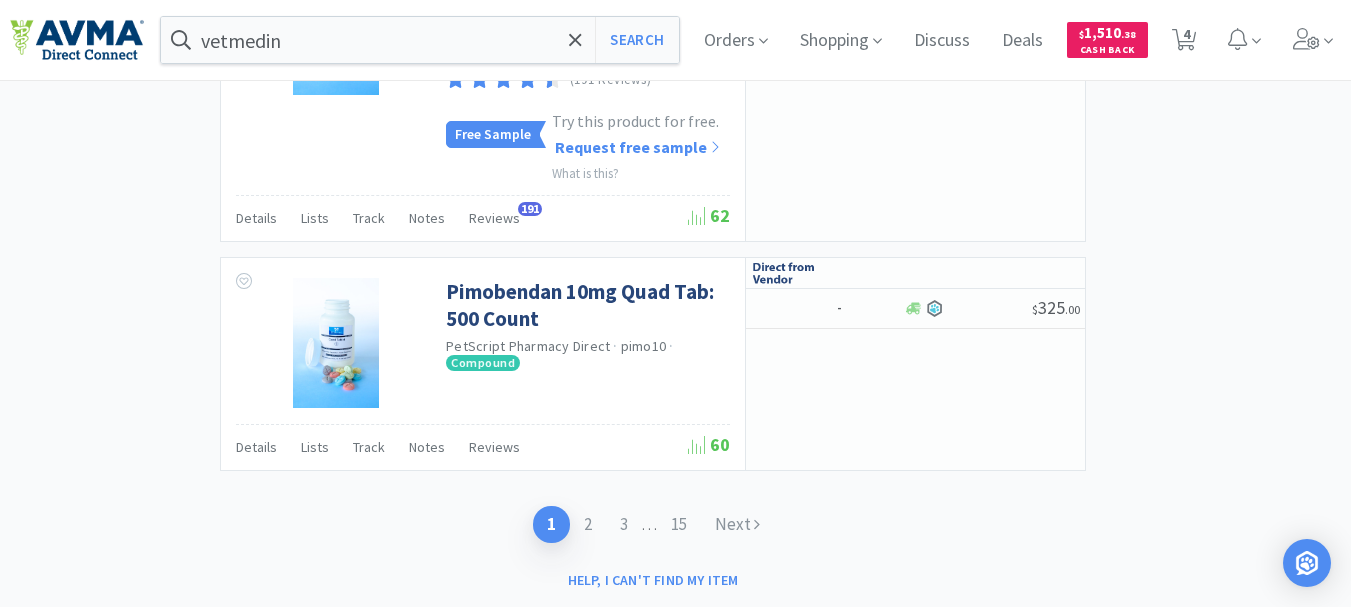 scroll, scrollTop: 3954, scrollLeft: 0, axis: vertical 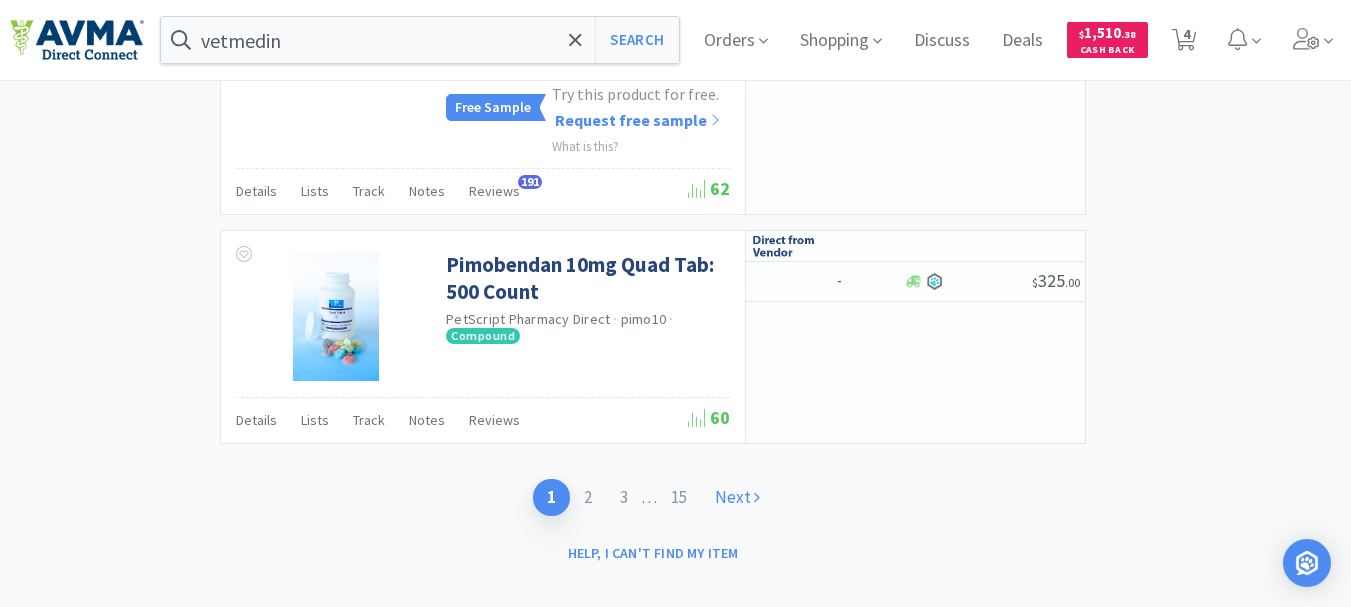 click on "Next" at bounding box center [737, 497] 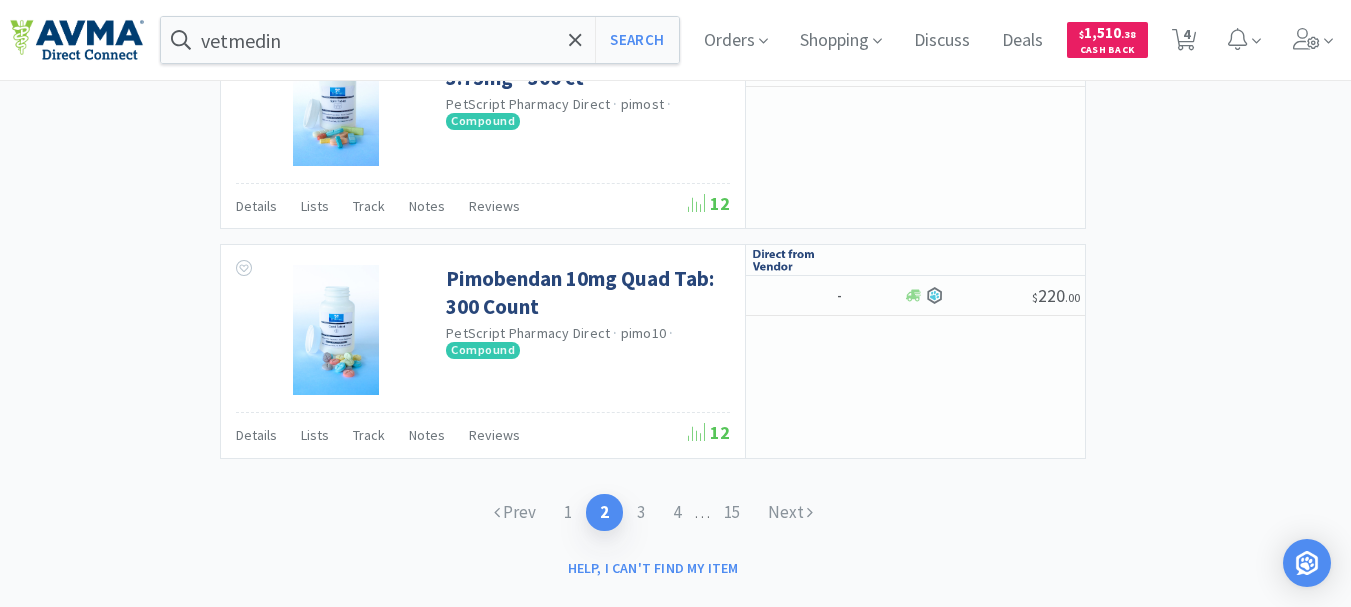 scroll, scrollTop: 3278, scrollLeft: 0, axis: vertical 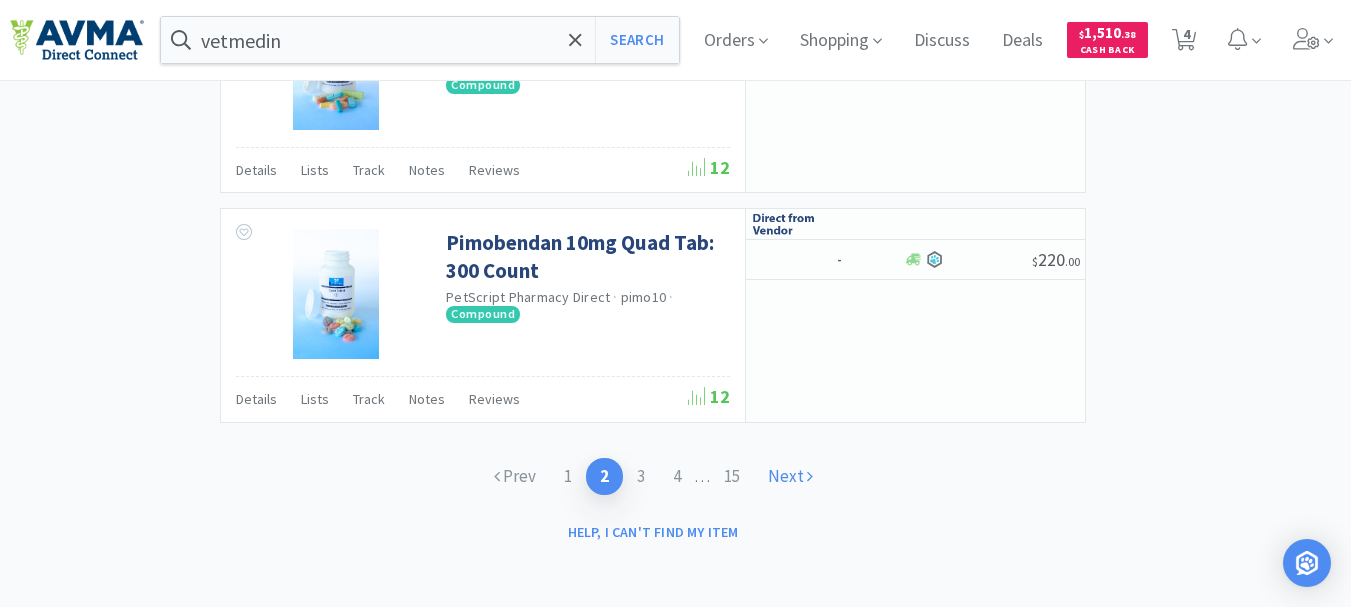 click on "Next" at bounding box center (790, 476) 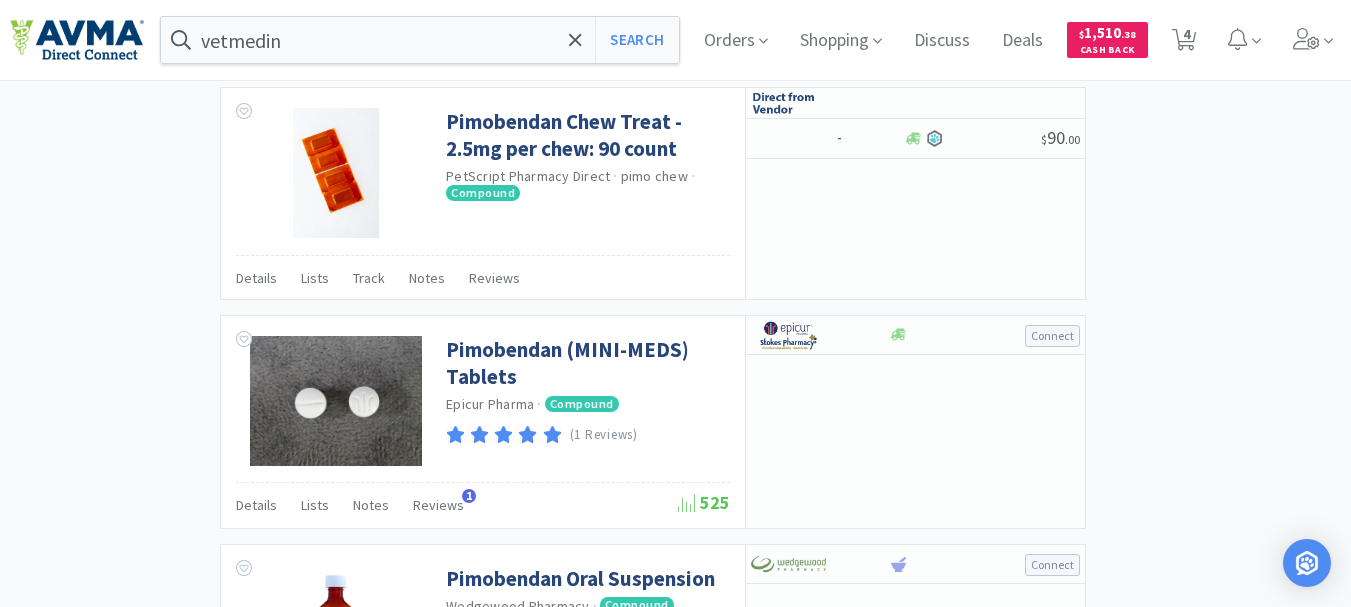 scroll, scrollTop: 2700, scrollLeft: 0, axis: vertical 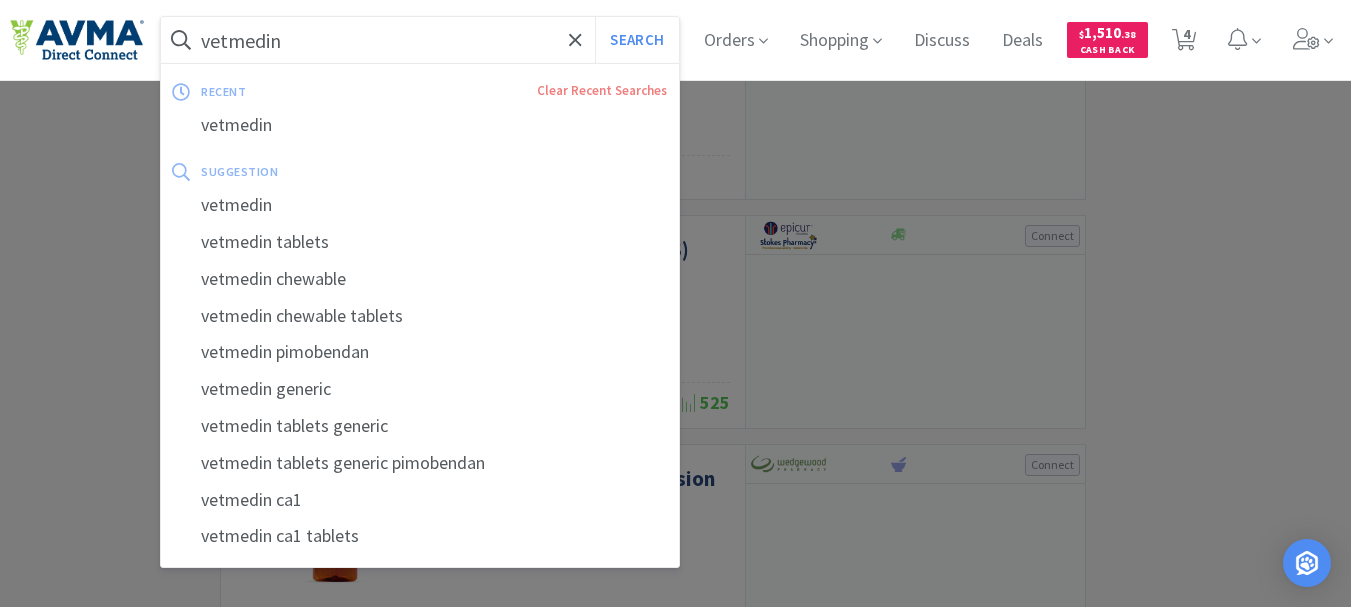click on "vetmedin" at bounding box center (420, 40) 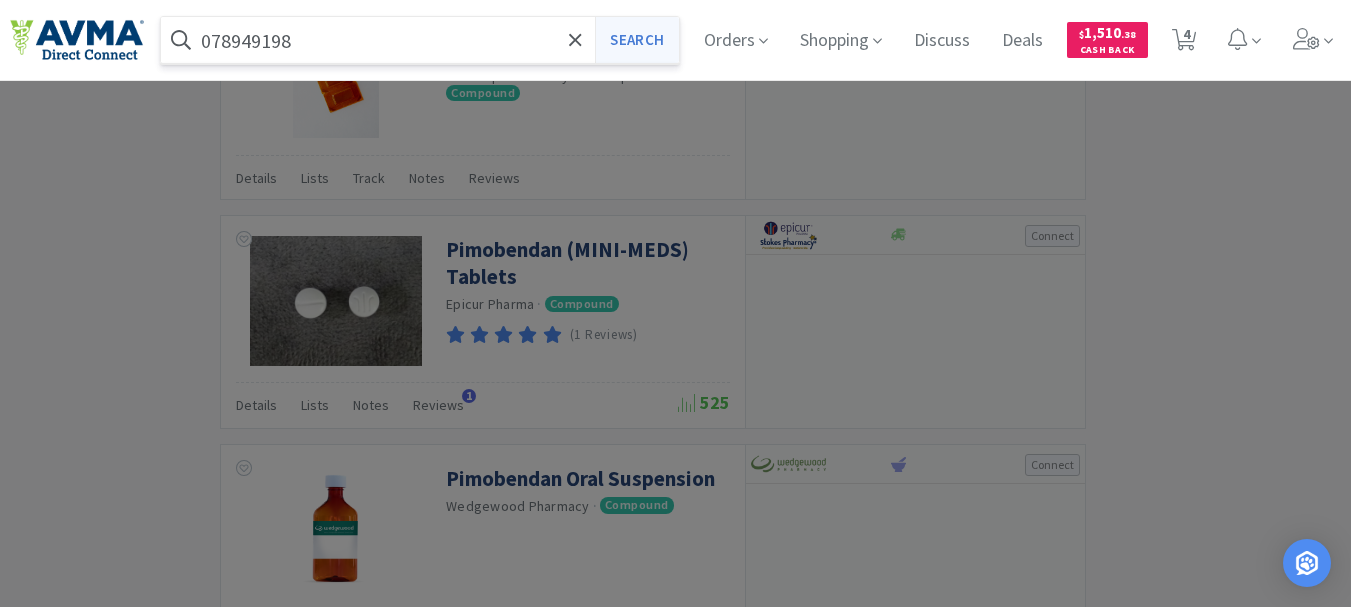 type on "078949198" 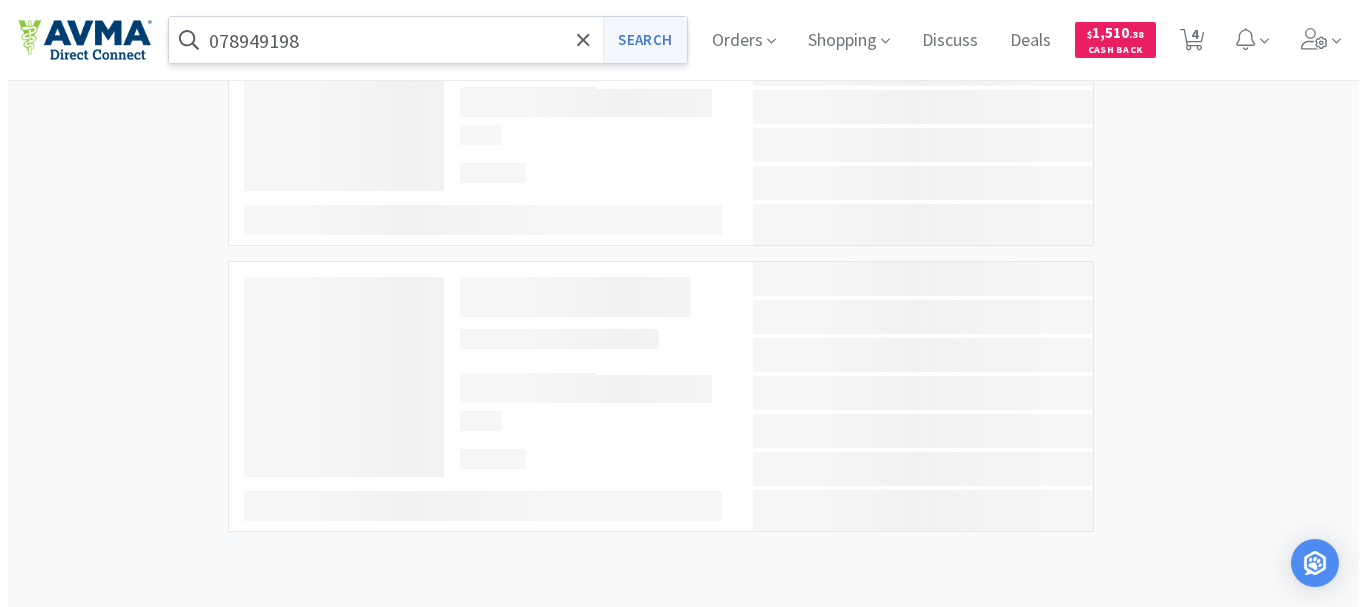 scroll, scrollTop: 0, scrollLeft: 0, axis: both 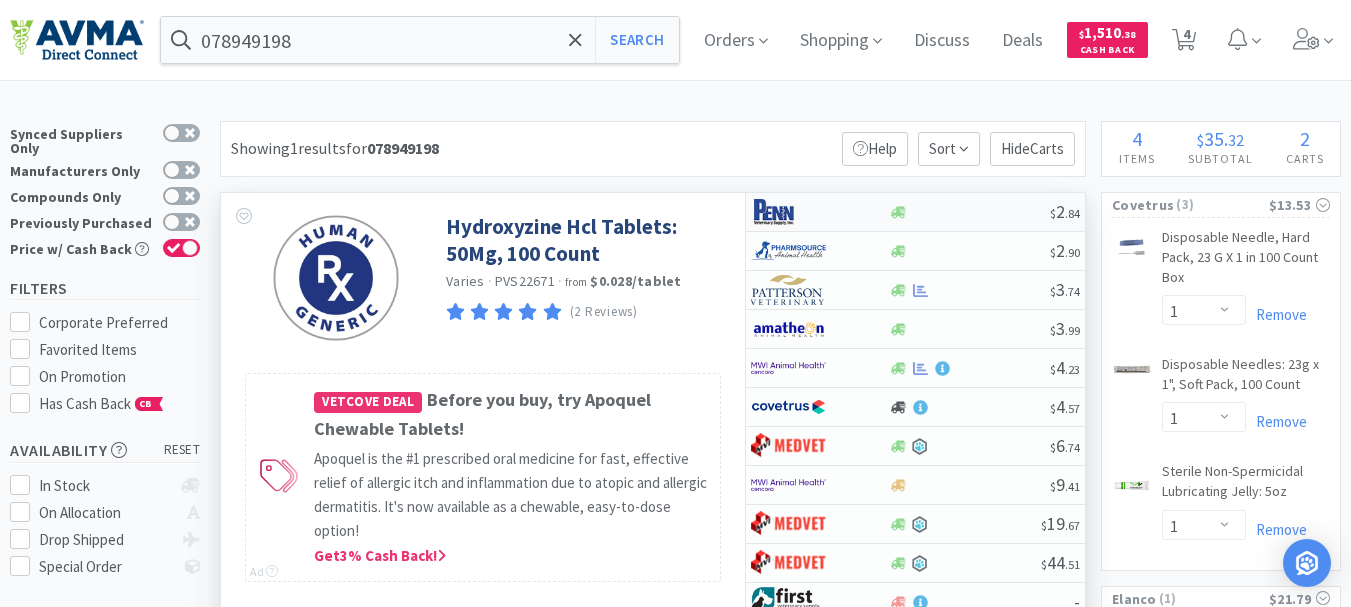 click at bounding box center [788, 212] 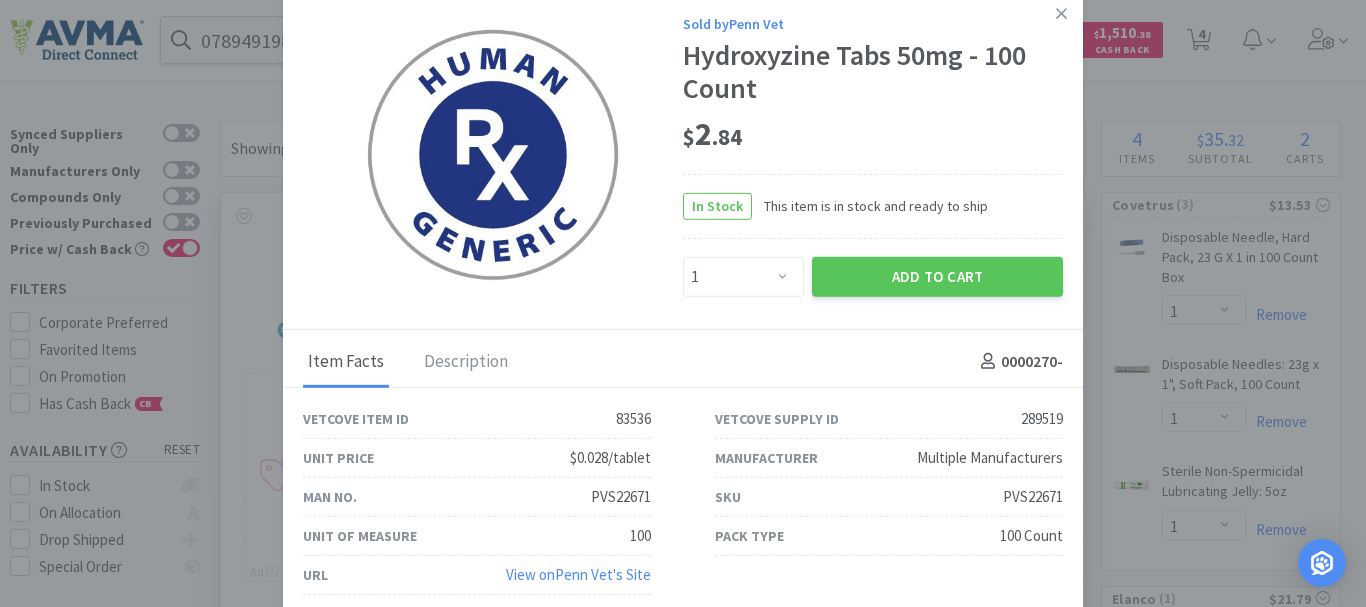 click on "PVS22671" at bounding box center (1033, 497) 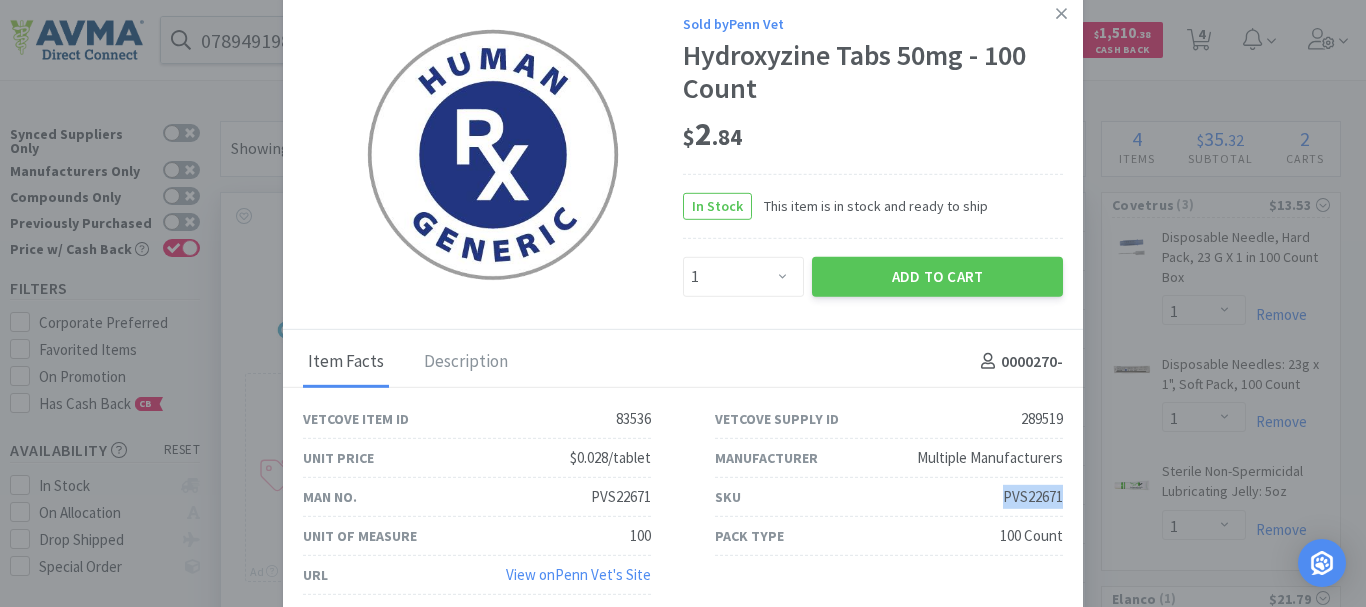 click on "PVS22671" at bounding box center (1033, 497) 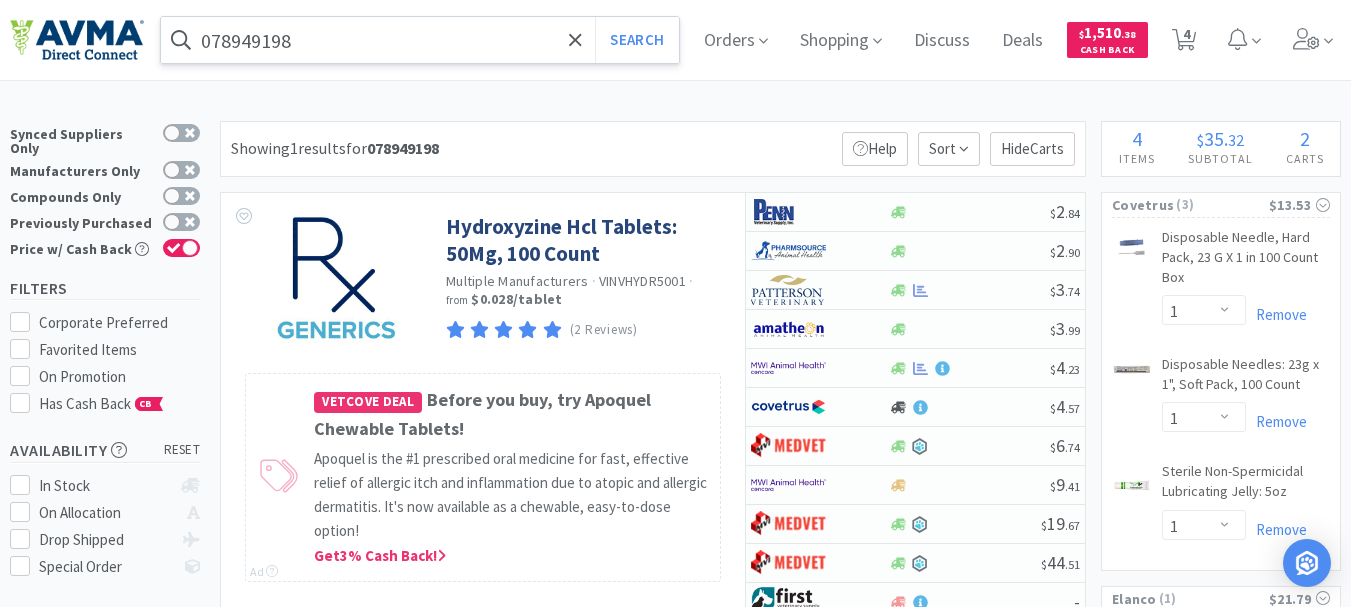 click on "078949198" at bounding box center [420, 40] 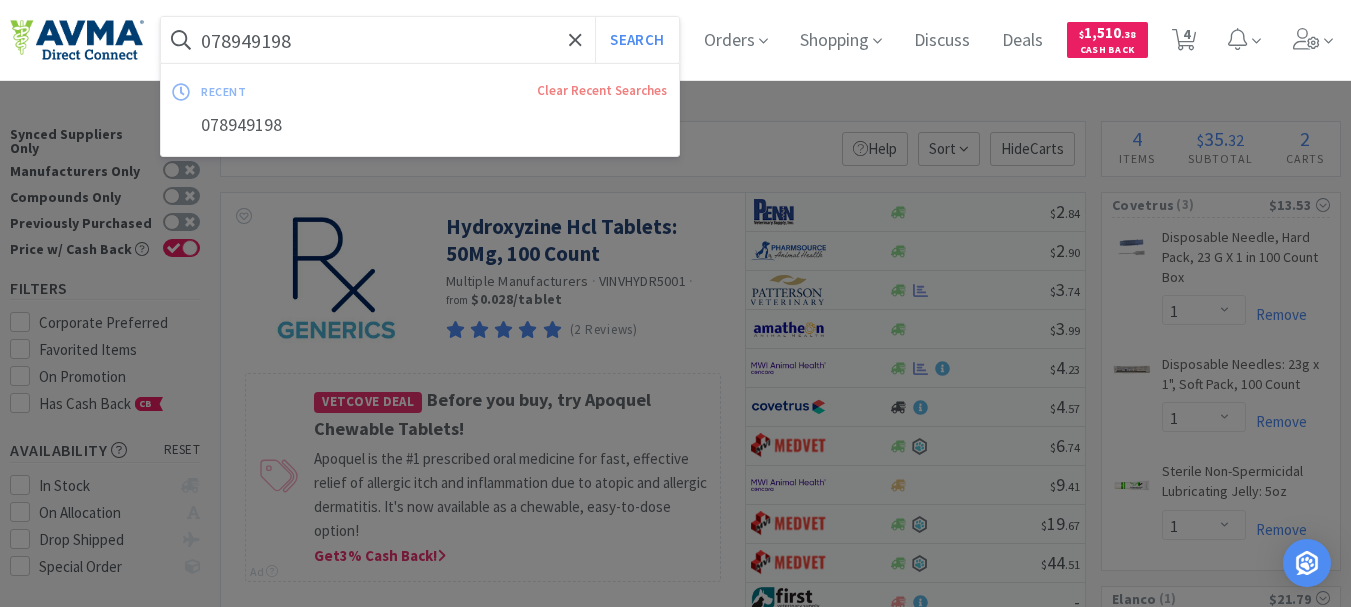 paste on "118487" 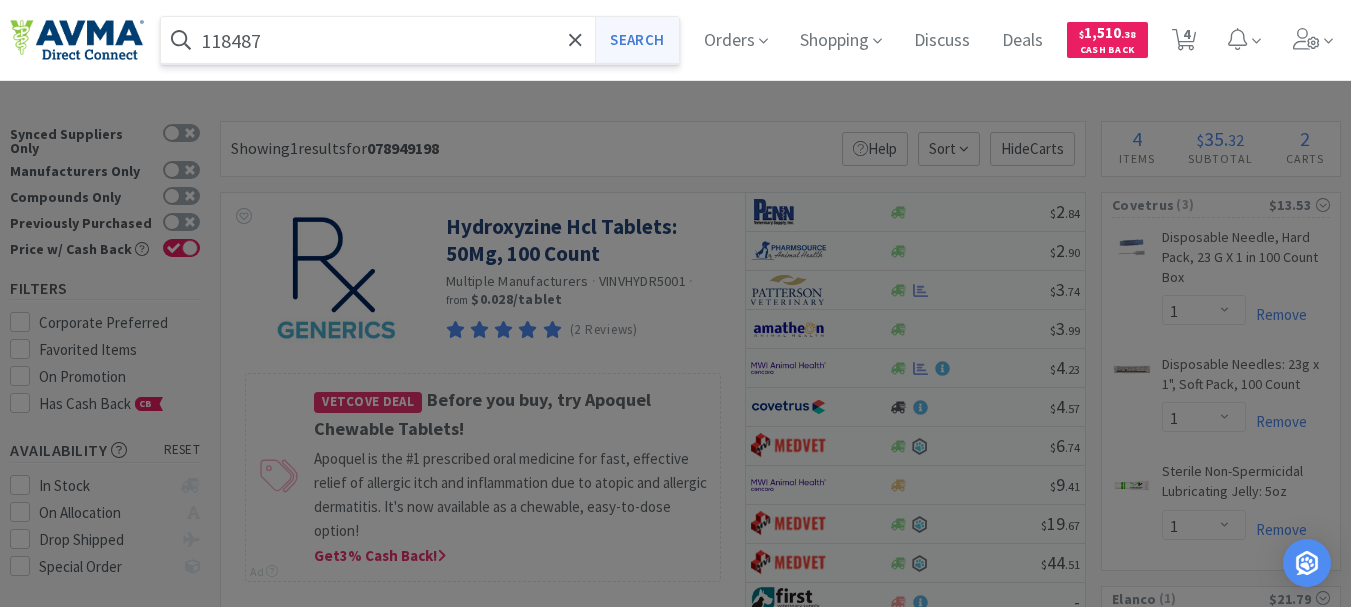click on "Search" at bounding box center [636, 40] 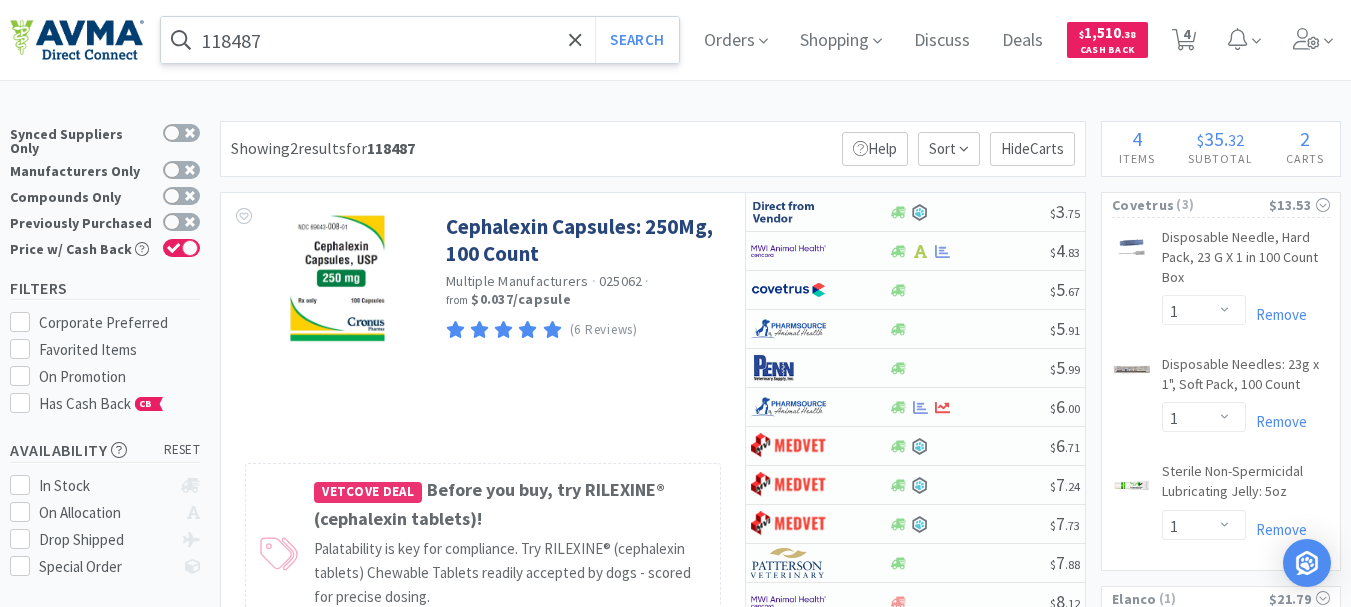 click on "118487" at bounding box center (420, 40) 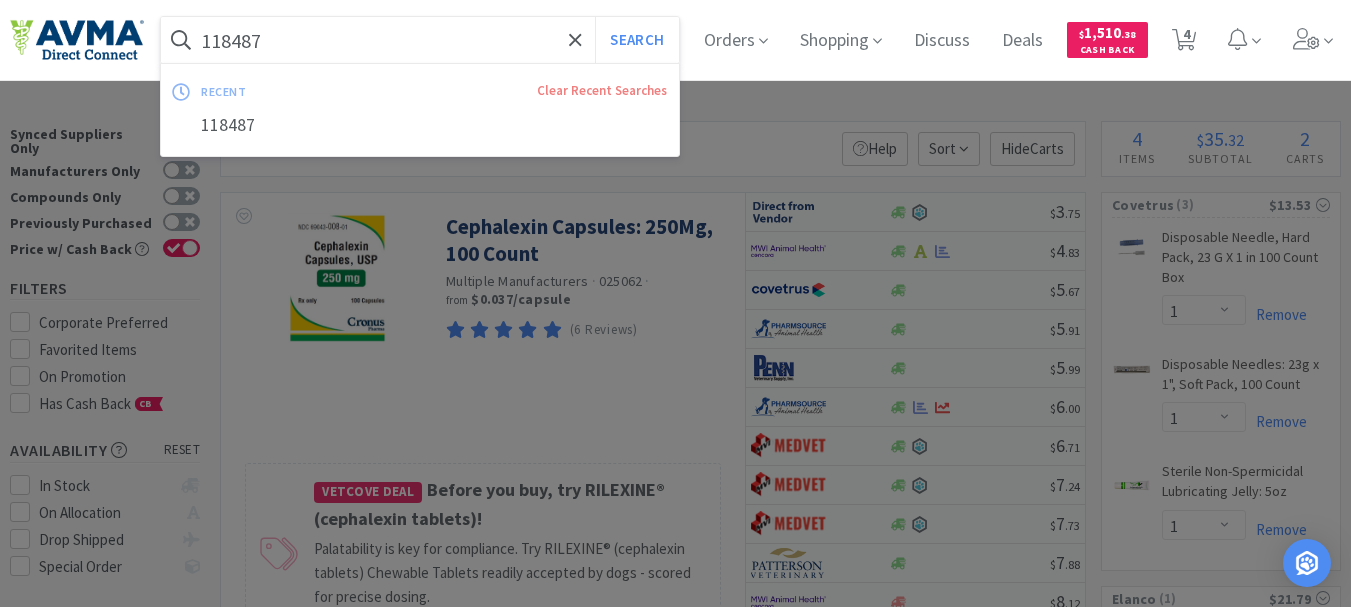 paste on "23060" 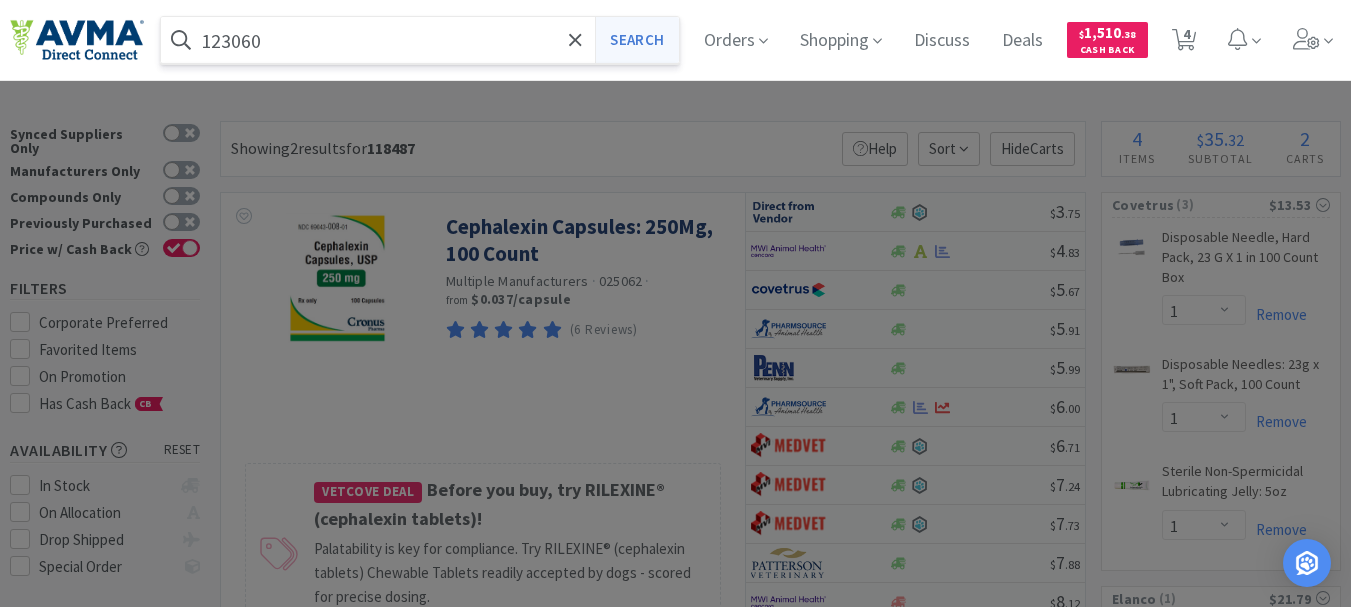 click on "Search" at bounding box center (636, 40) 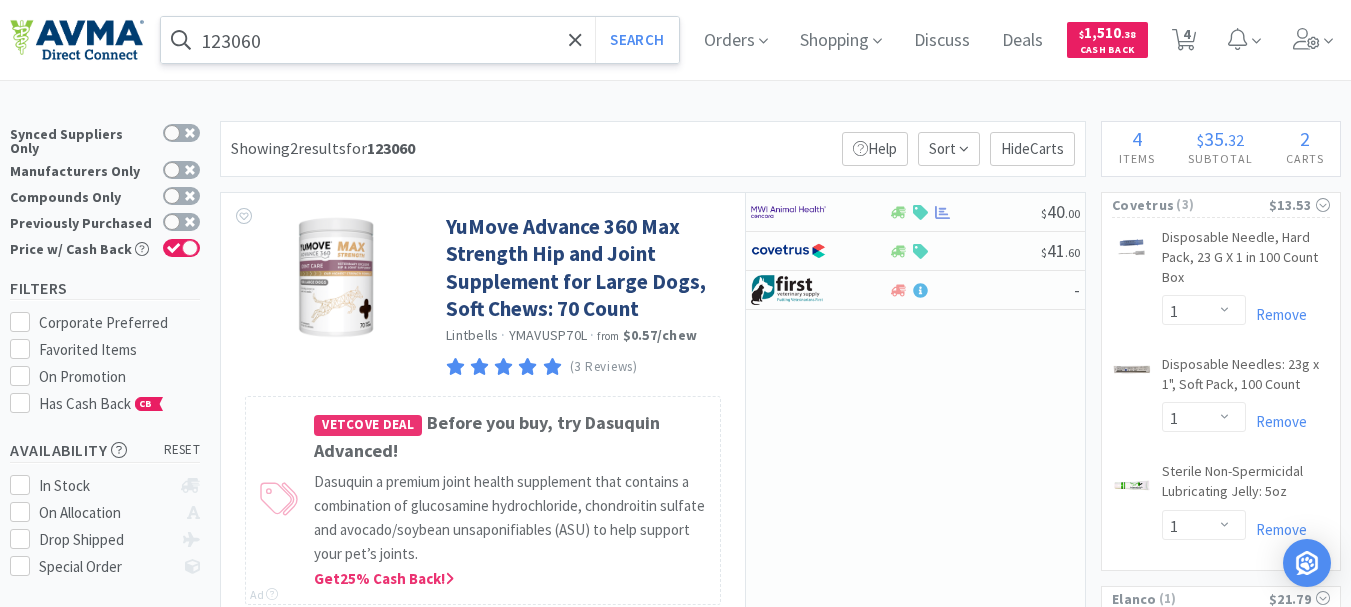 click on "123060" at bounding box center (420, 40) 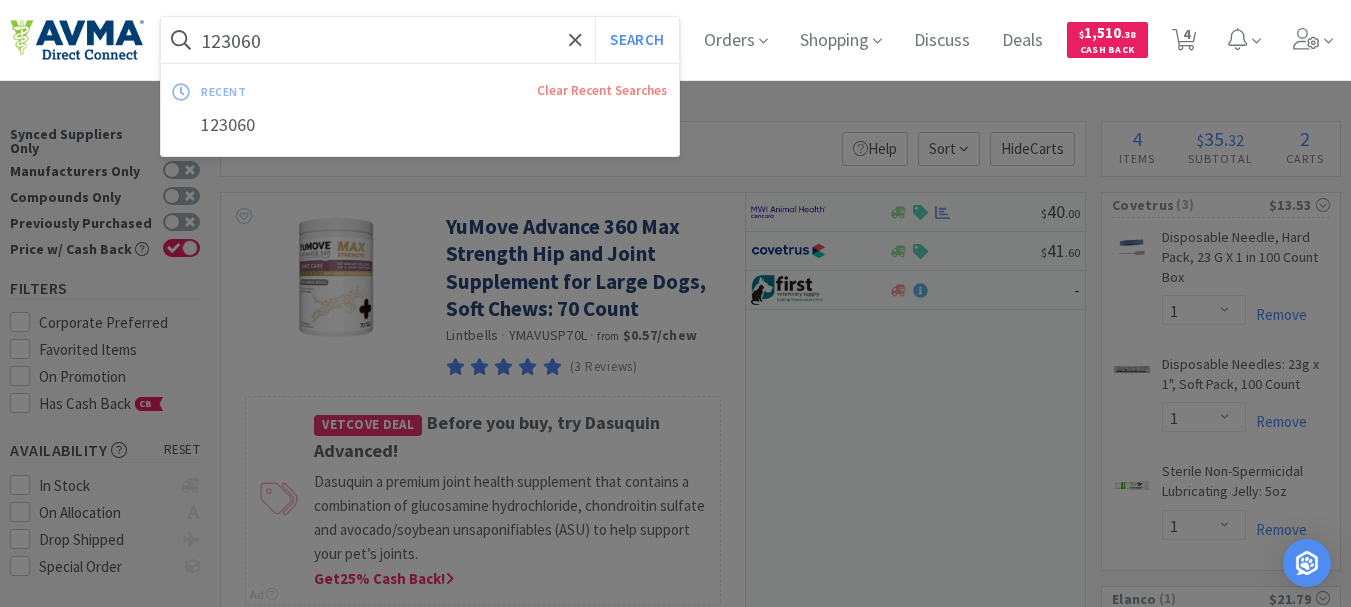 paste on "606073" 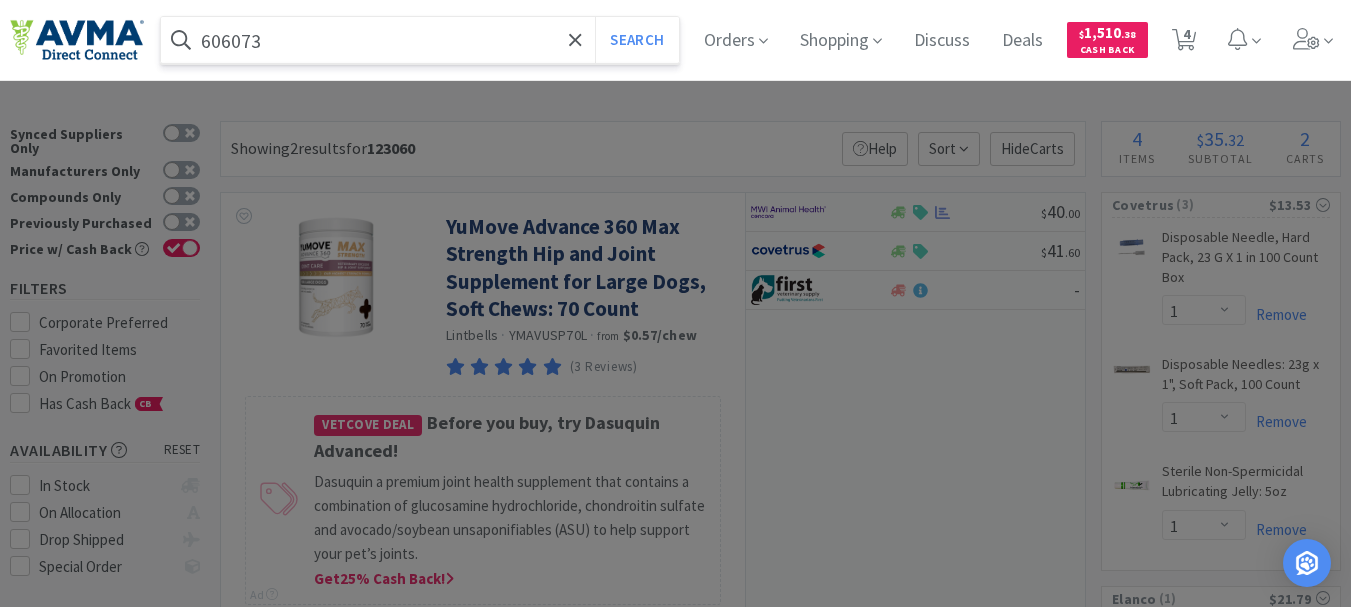 type on "606073" 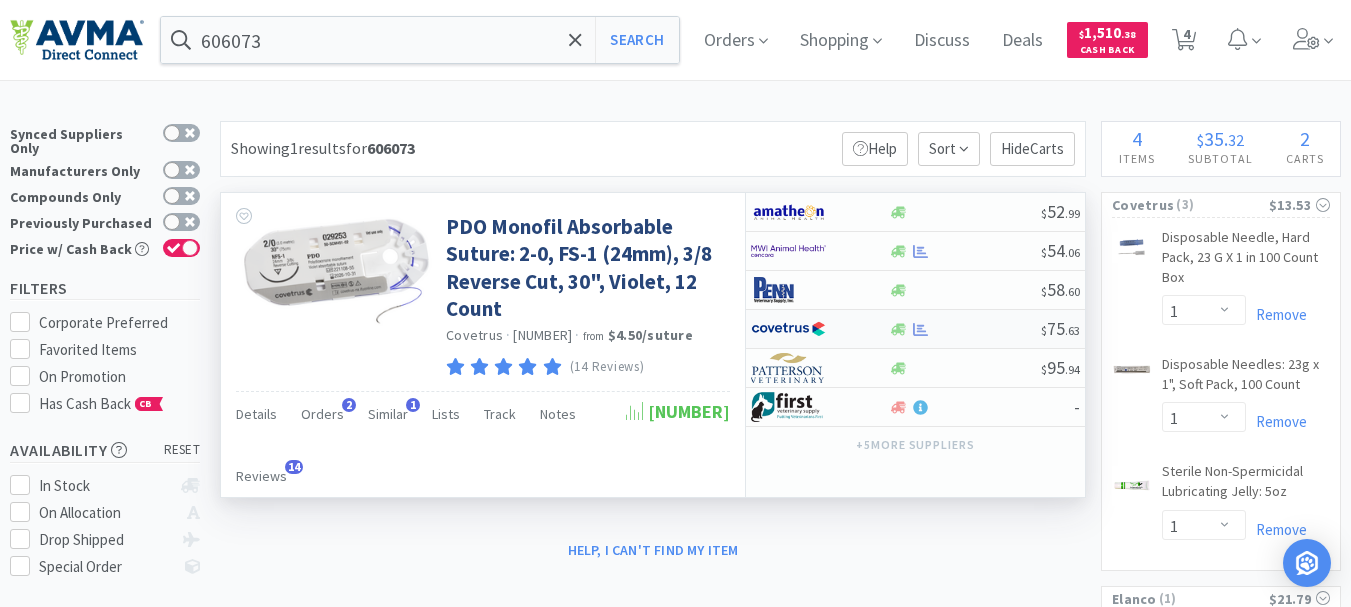 click at bounding box center [788, 329] 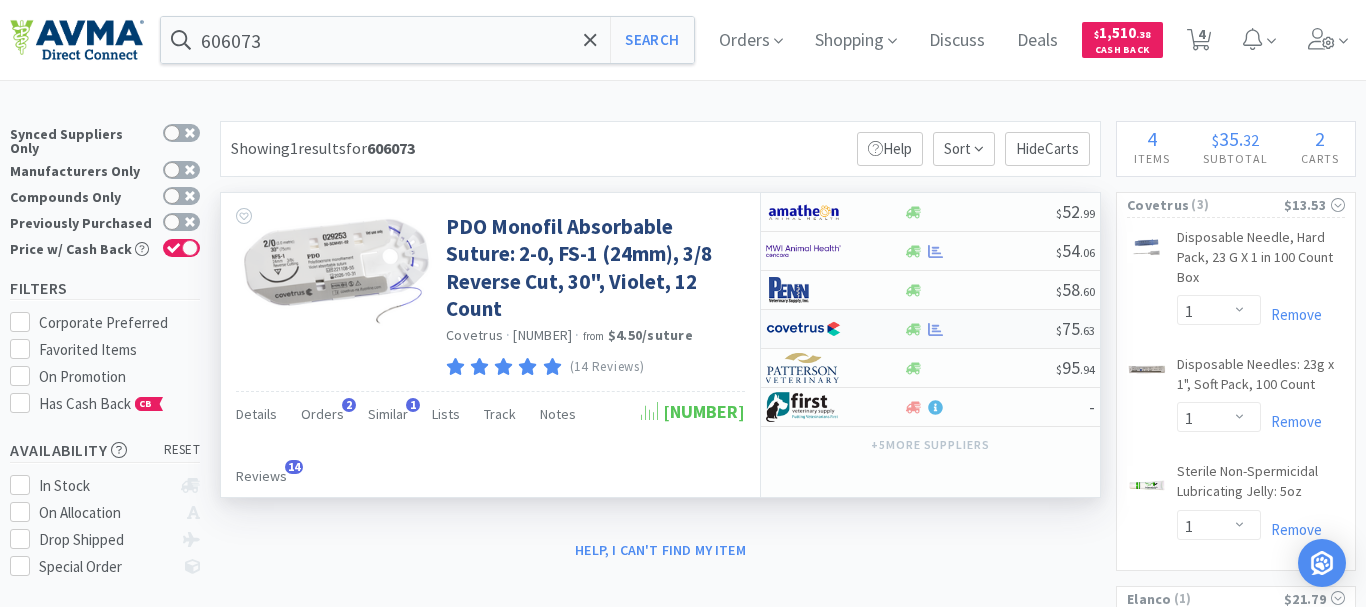 select on "1" 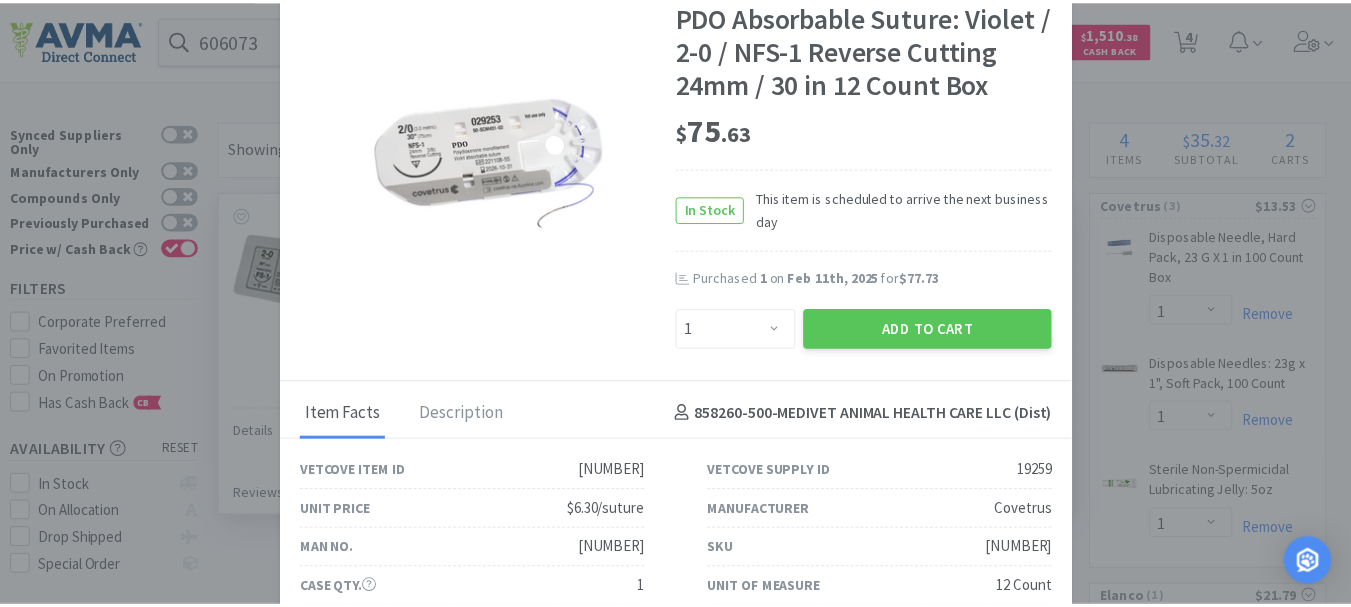 scroll, scrollTop: 52, scrollLeft: 0, axis: vertical 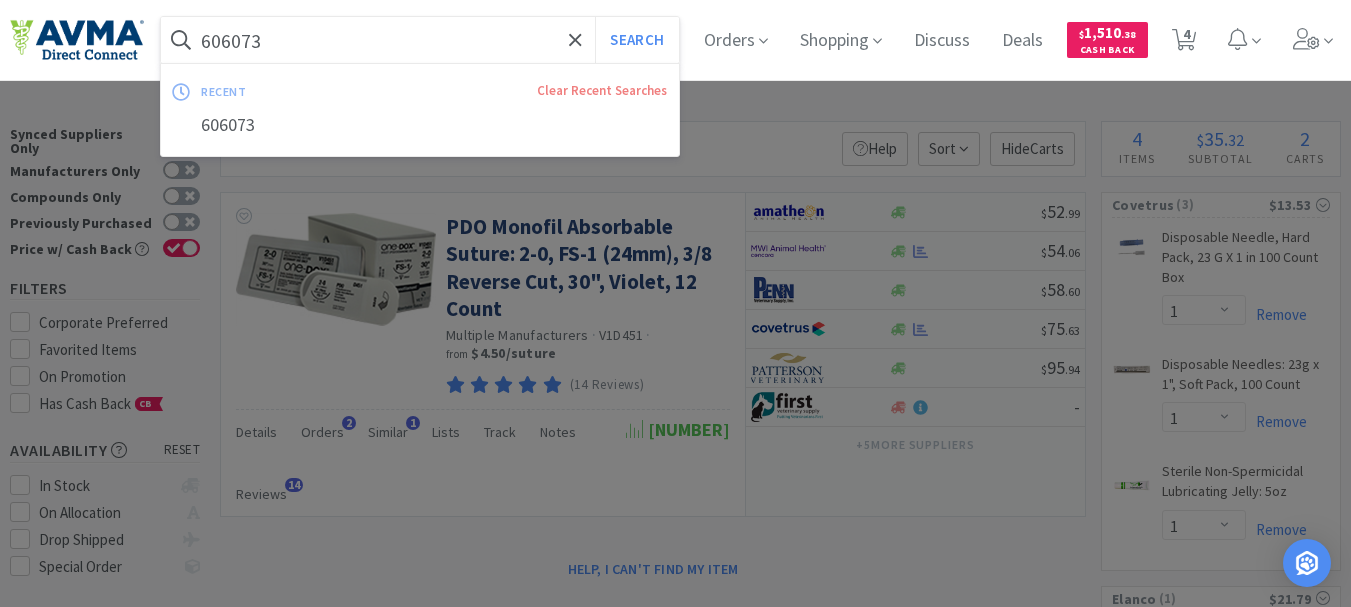 click on "606073" at bounding box center [420, 40] 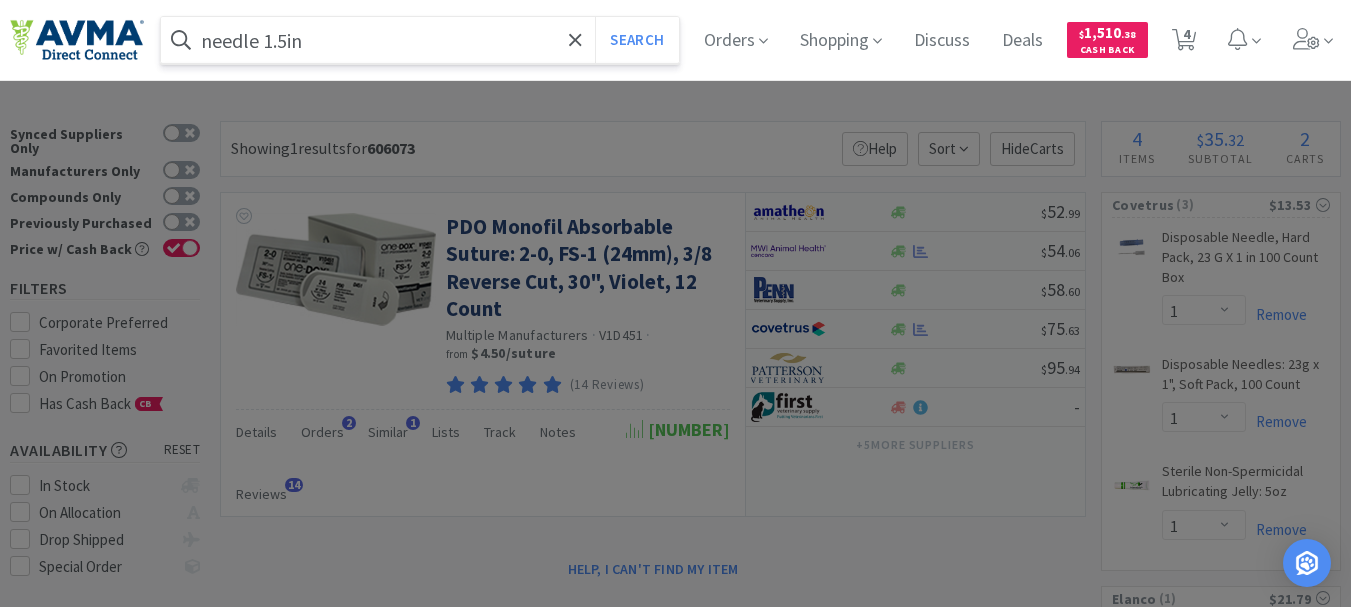 click on "Search" at bounding box center [636, 40] 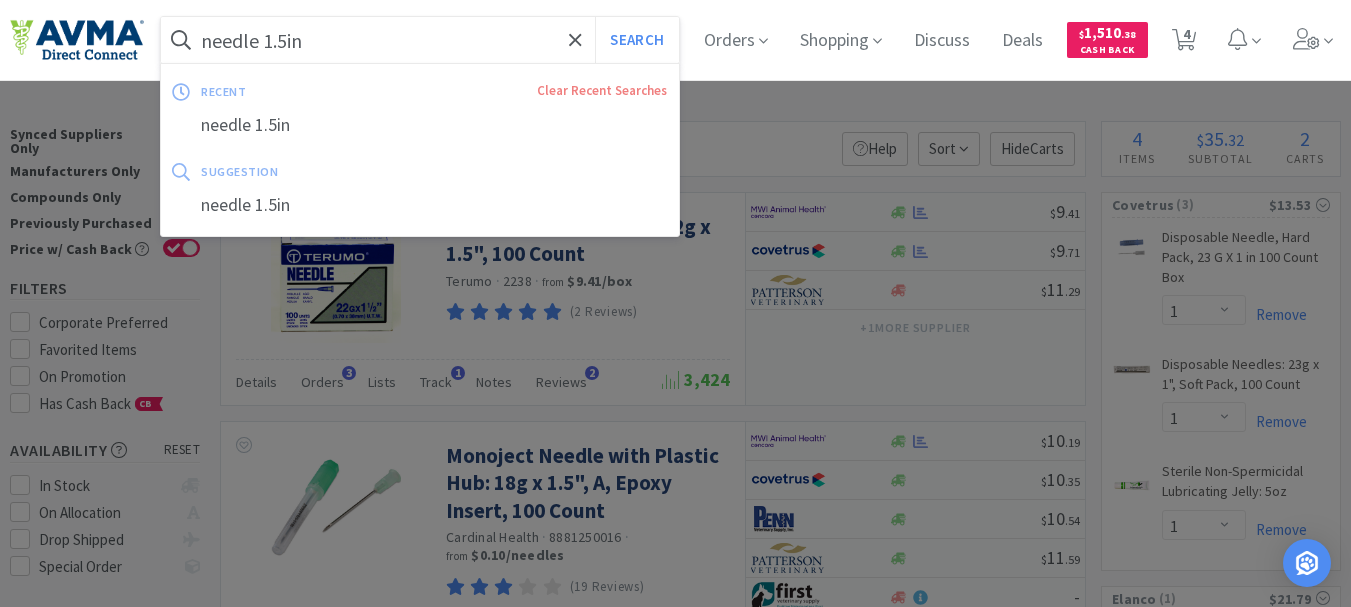 click on "needle 1.5in" at bounding box center (420, 40) 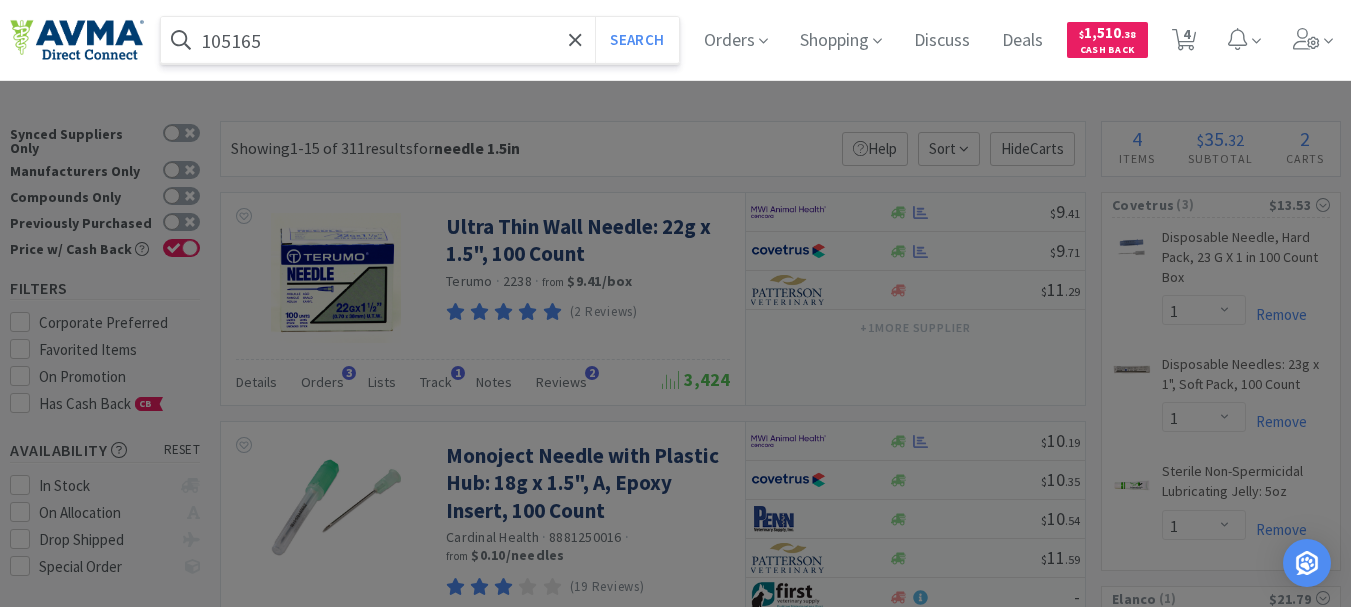 type on "105165" 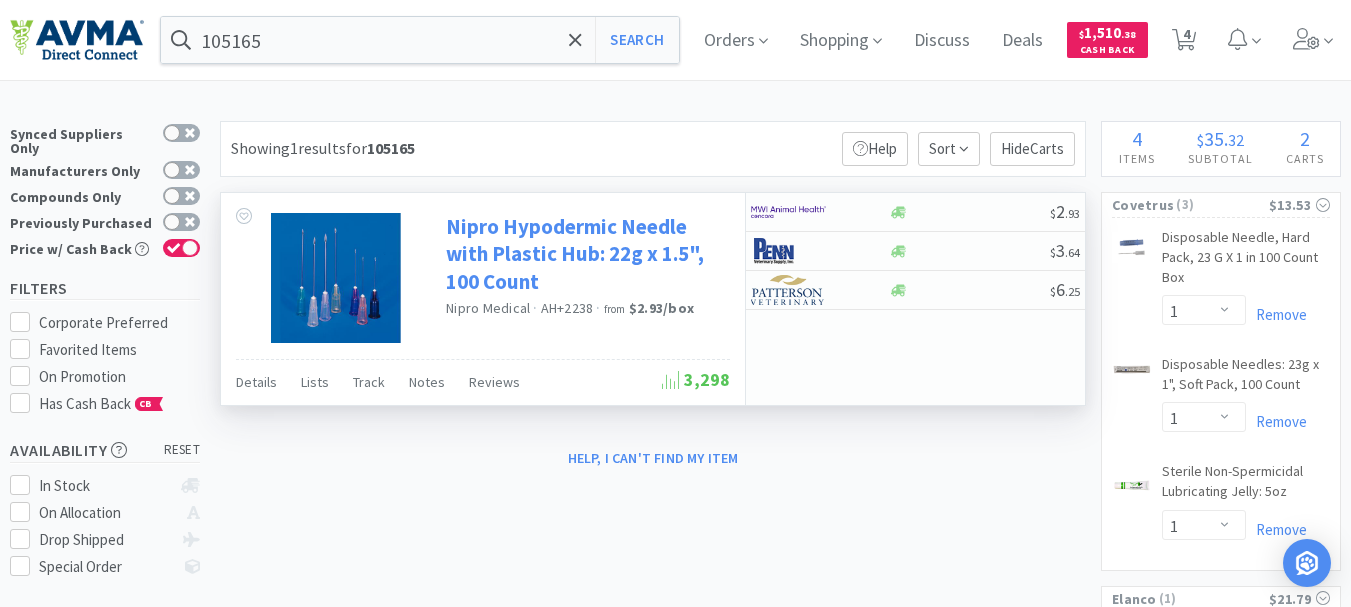 click on "Nipro Hypodermic Needle with Plastic Hub: 22g x 1.5", 100 Count" at bounding box center (585, 254) 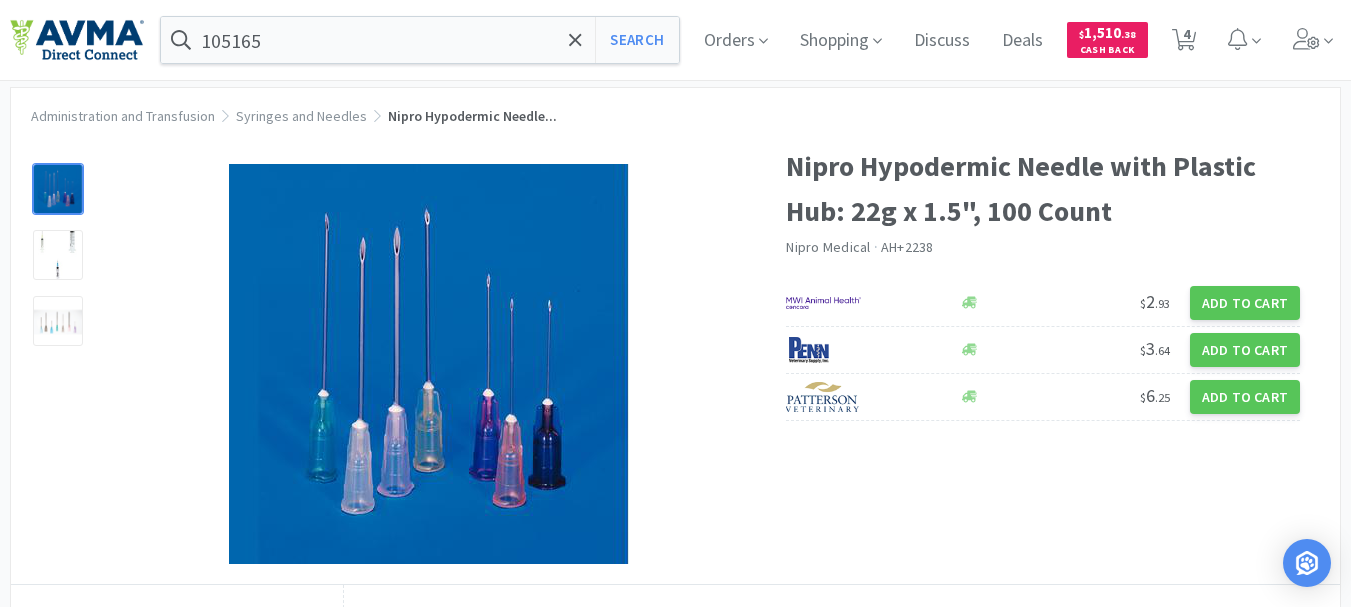 scroll, scrollTop: 0, scrollLeft: 0, axis: both 